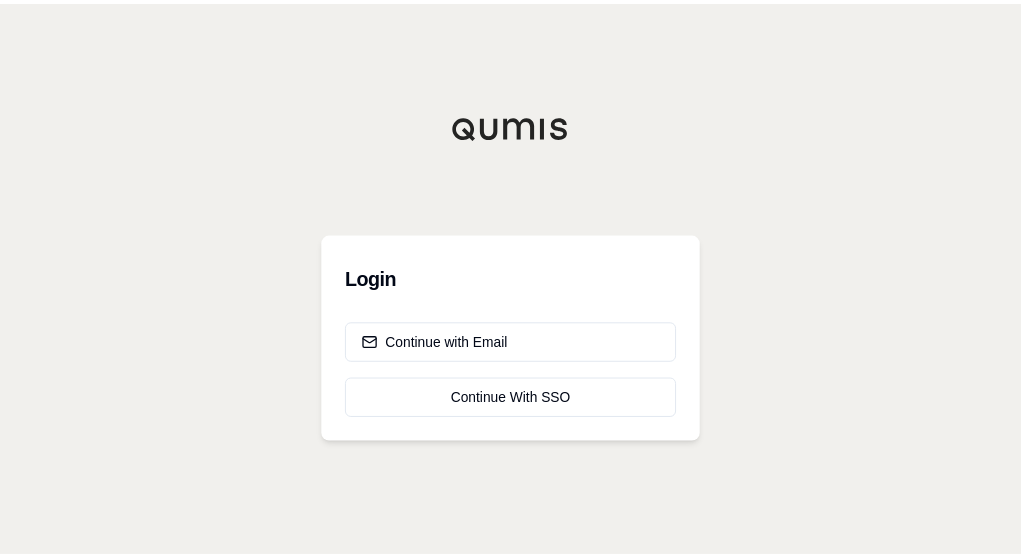 scroll, scrollTop: 0, scrollLeft: 0, axis: both 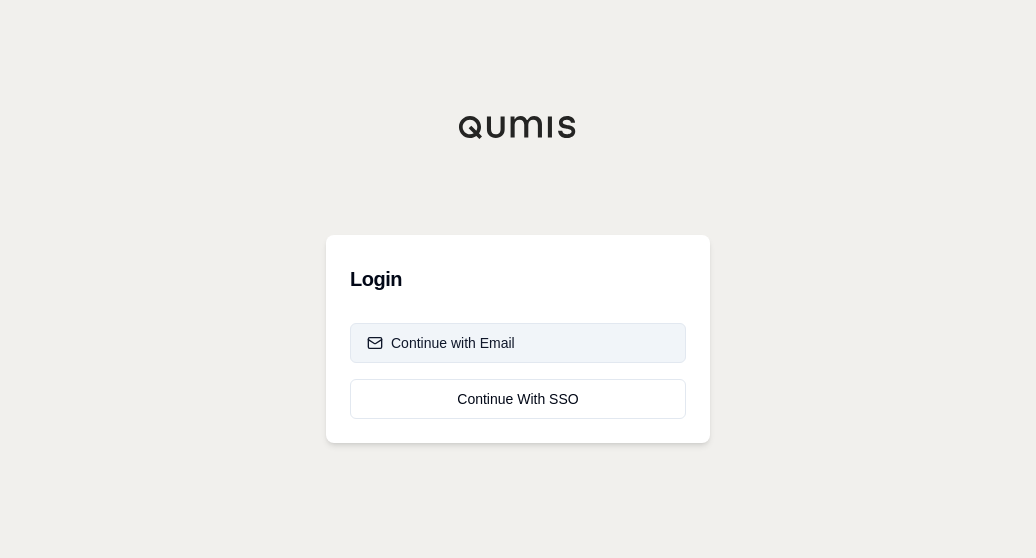 click on "Continue with Email" at bounding box center (441, 343) 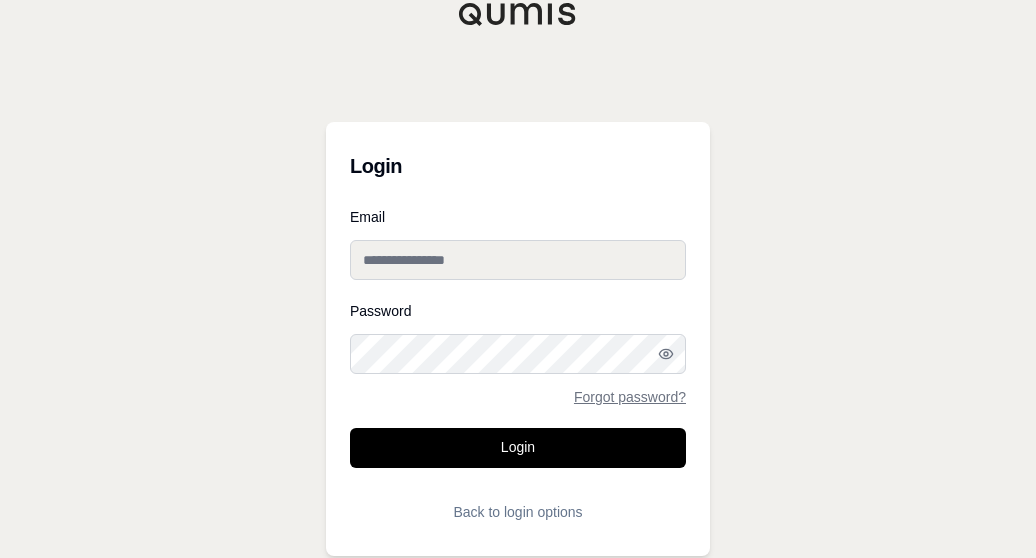 click on "Email" at bounding box center [518, 260] 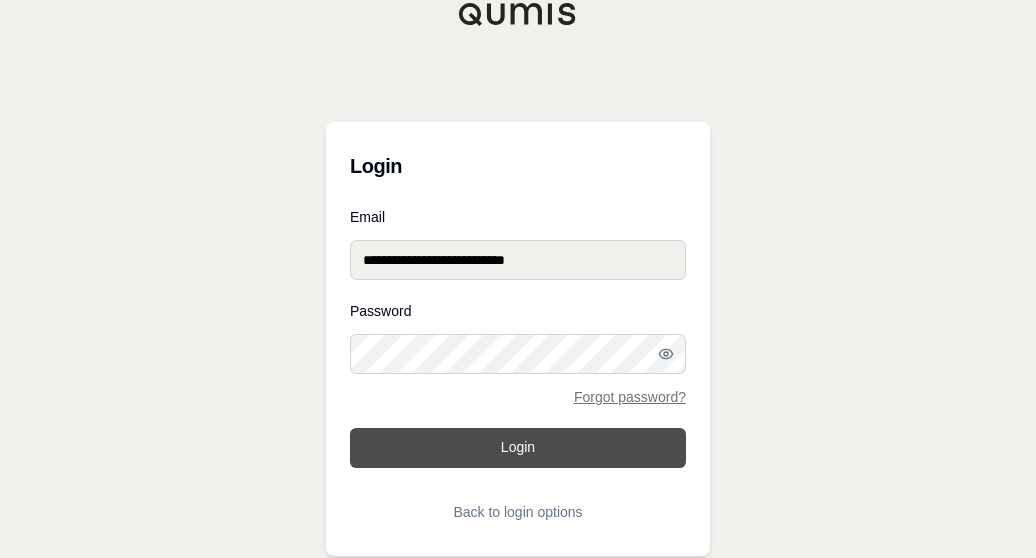 type on "**********" 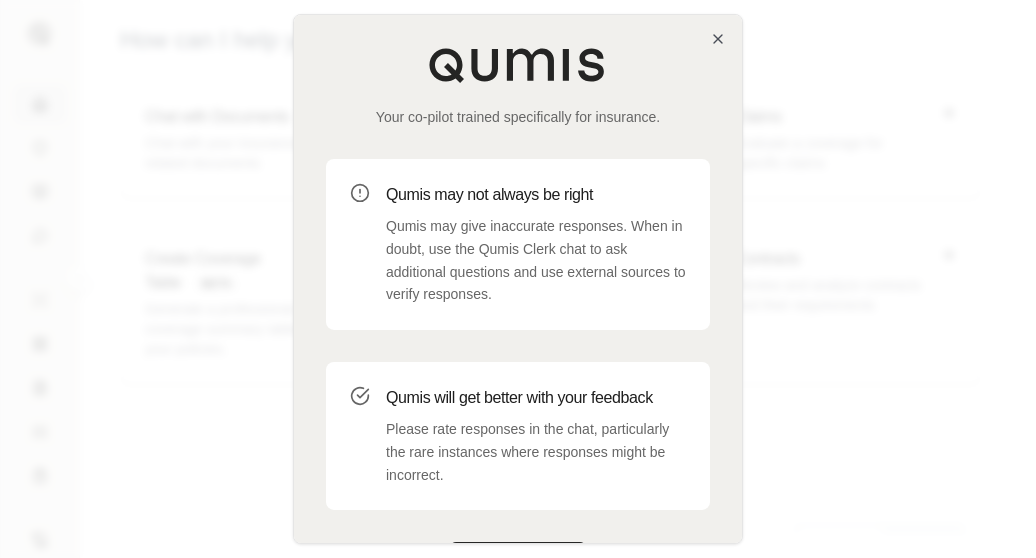 click at bounding box center (518, 279) 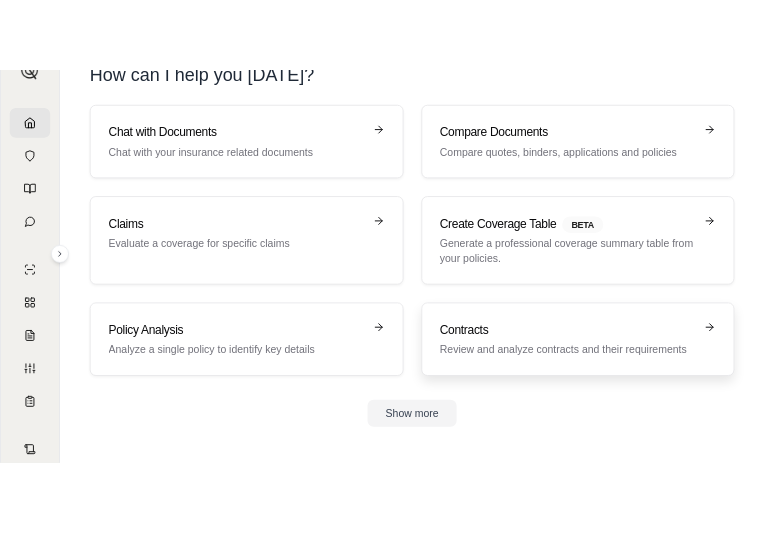 scroll, scrollTop: 0, scrollLeft: 0, axis: both 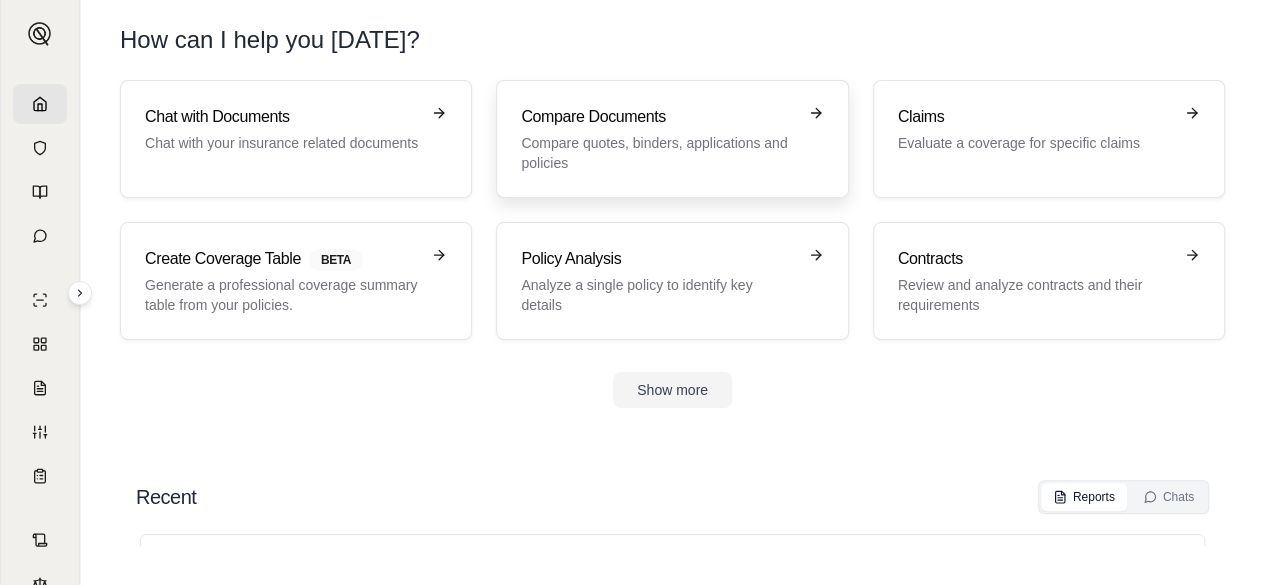 click on "Compare quotes, binders, applications and policies" at bounding box center [658, 153] 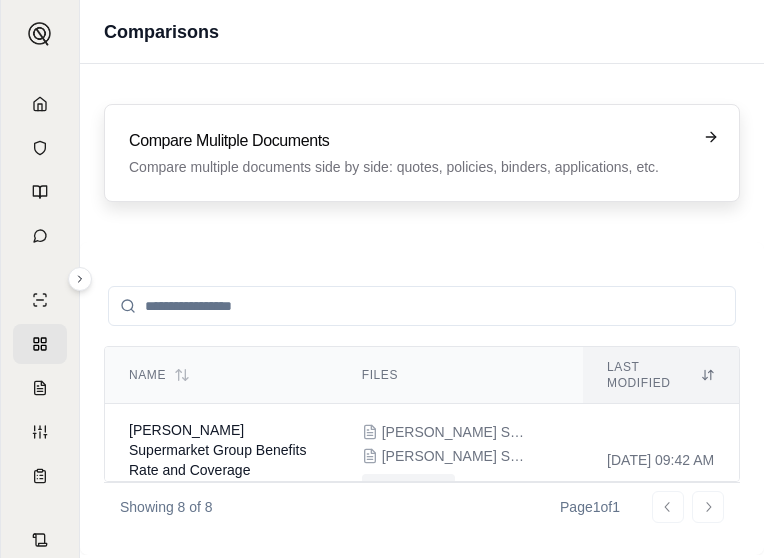 click on "Compare Mulitple Documents Compare multiple documents side by side: quotes, policies, binders, applications, etc." at bounding box center [408, 153] 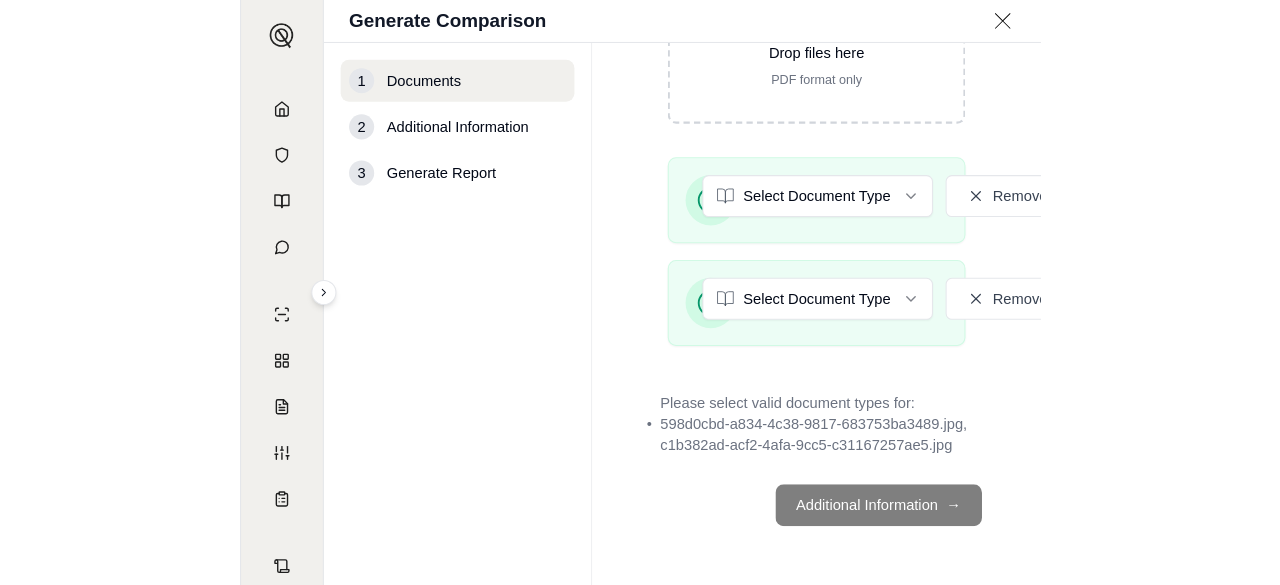 scroll, scrollTop: 242, scrollLeft: 0, axis: vertical 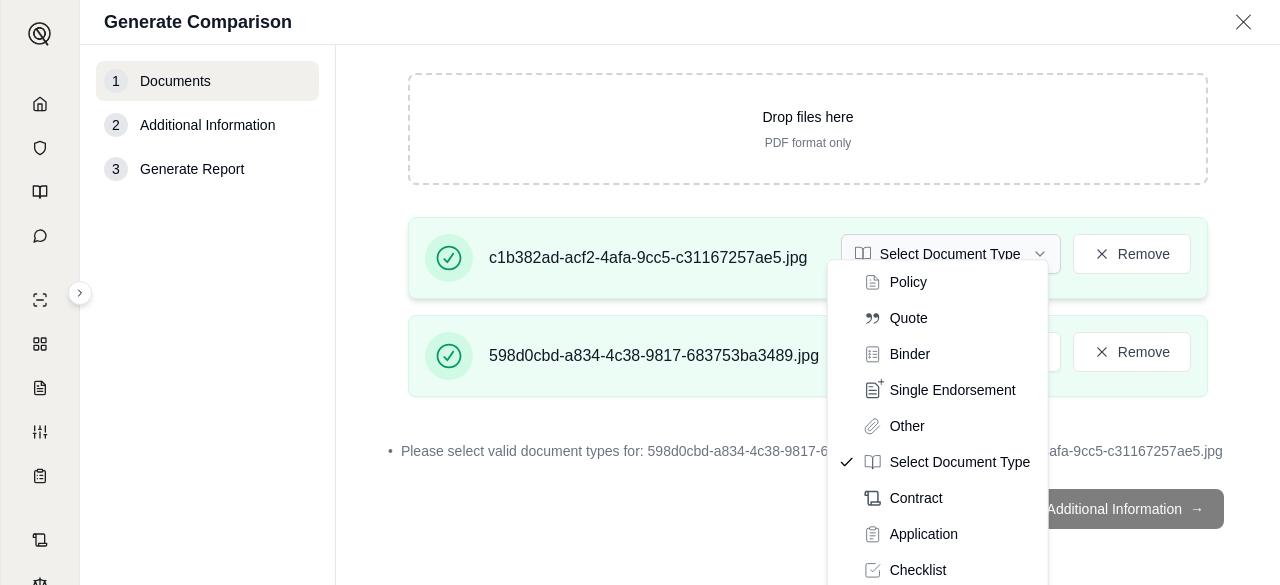 click on "R Generate Comparison 1 Documents 2 Additional Information 3 Generate Report Documents • Upload Policy Related Documents • Up to 1000 pages Drop files here PDF format only c1b382ad-acf2-4afa-9cc5-c31167257ae5.jpg Select Document Type Remove 598d0cbd-a834-4c38-9817-683753ba3489.jpg Select Document Type Remove • Please select valid document types for: 598d0cbd-a834-4c38-9817-683753ba3489.jpg,
c1b382ad-acf2-4afa-9cc5-c31167257ae5.jpg Additional Information →
Policy Quote Binder Single Endorsement Other Select Document Type Contract Application Checklist Fact" at bounding box center (640, 292) 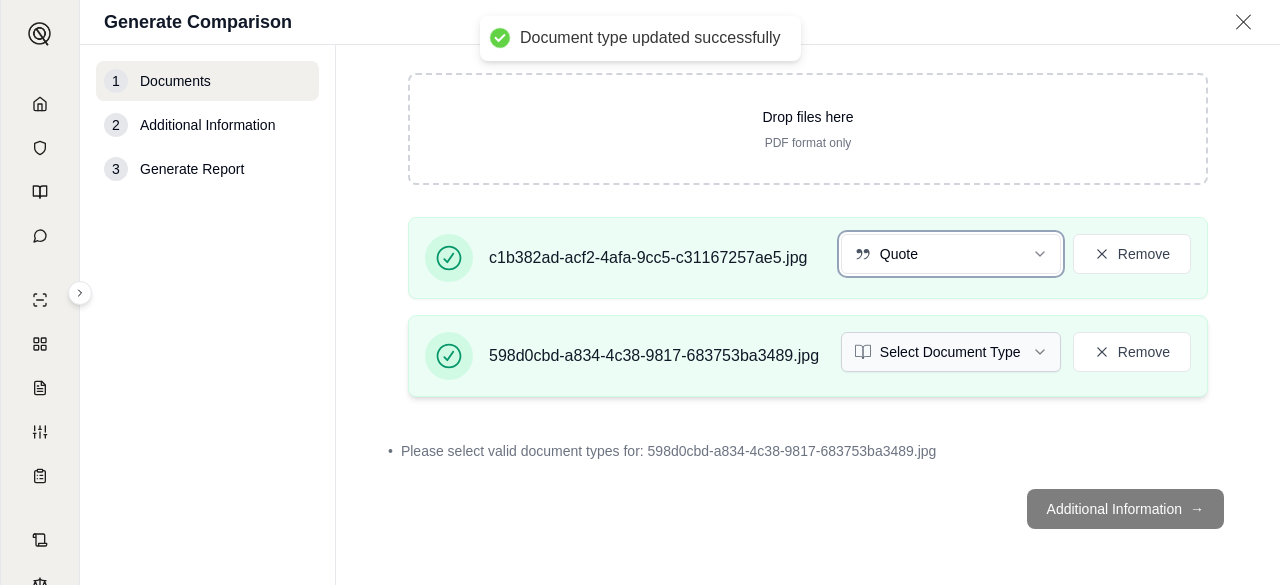 scroll, scrollTop: 222, scrollLeft: 0, axis: vertical 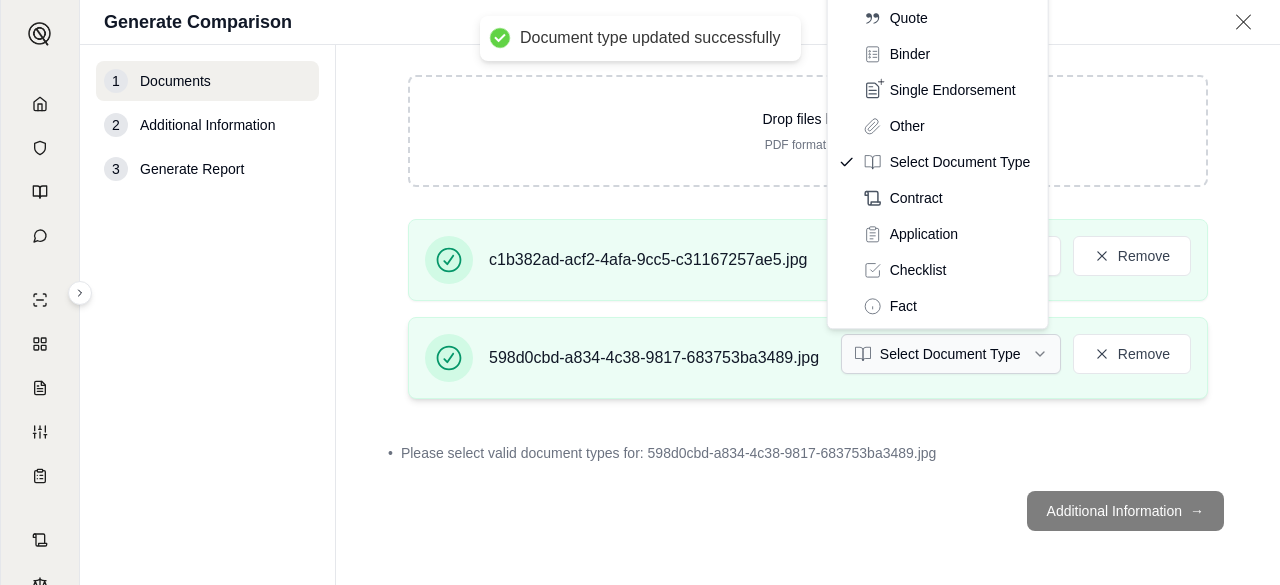 click on "Document type updated successfully R Generate Comparison 1 Documents 2 Additional Information 3 Generate Report Documents • Upload Policy Related Documents • Up to 1000 pages Drop files here PDF format only c1b382ad-acf2-4afa-9cc5-c31167257ae5.jpg Quote Remove 598d0cbd-a834-4c38-9817-683753ba3489.jpg Select Document Type Remove • Please select valid document types for: 598d0cbd-a834-4c38-9817-683753ba3489.jpg Additional Information →
Policy Quote Binder Single Endorsement Other Select Document Type Contract Application Checklist Fact" at bounding box center [640, 292] 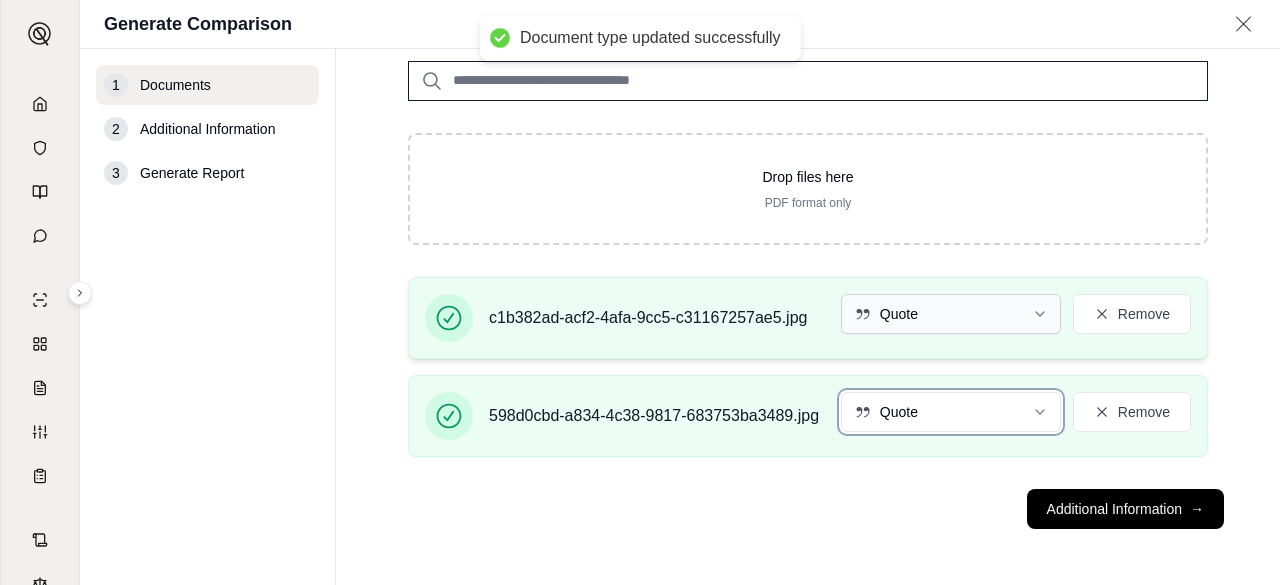 scroll, scrollTop: 166, scrollLeft: 0, axis: vertical 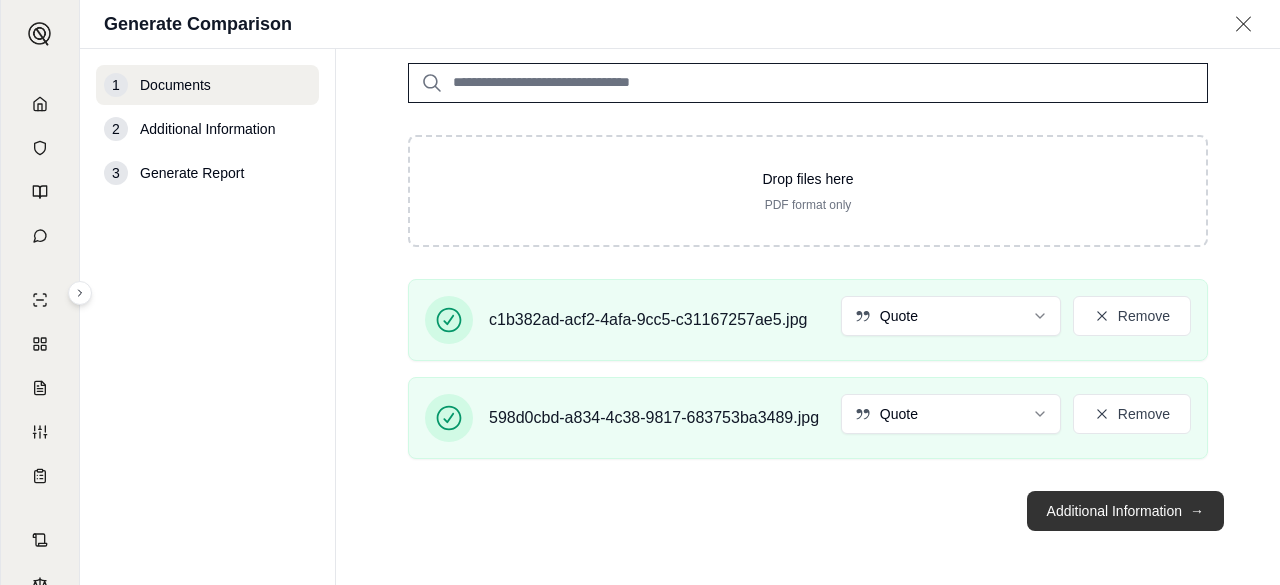 click on "Additional Information →" at bounding box center (1125, 511) 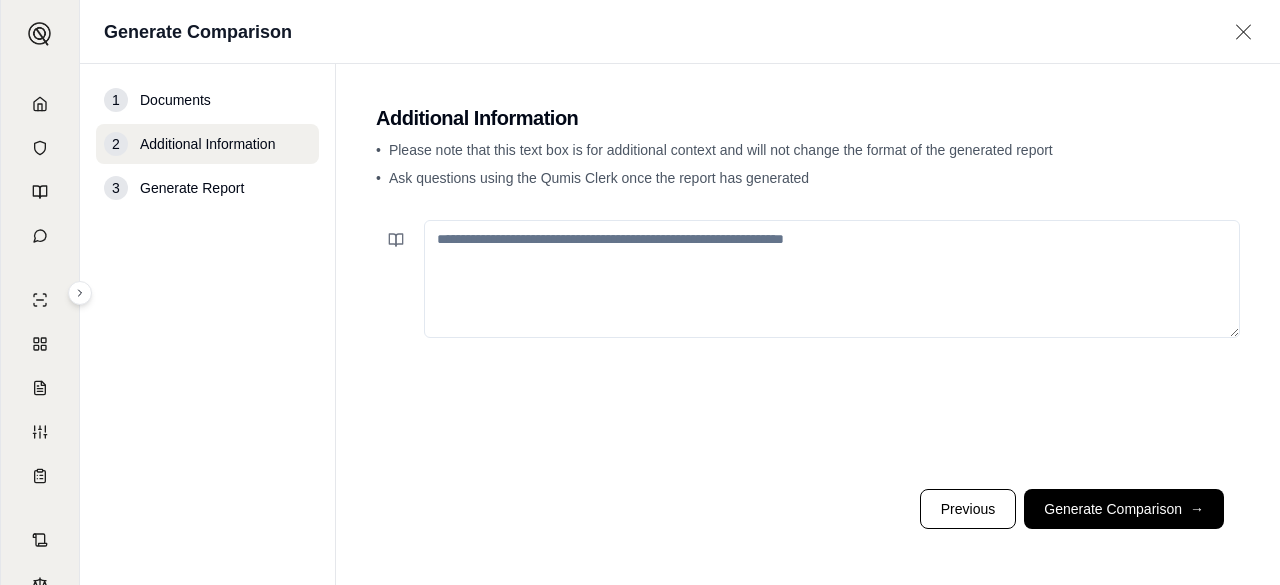 click at bounding box center [832, 279] 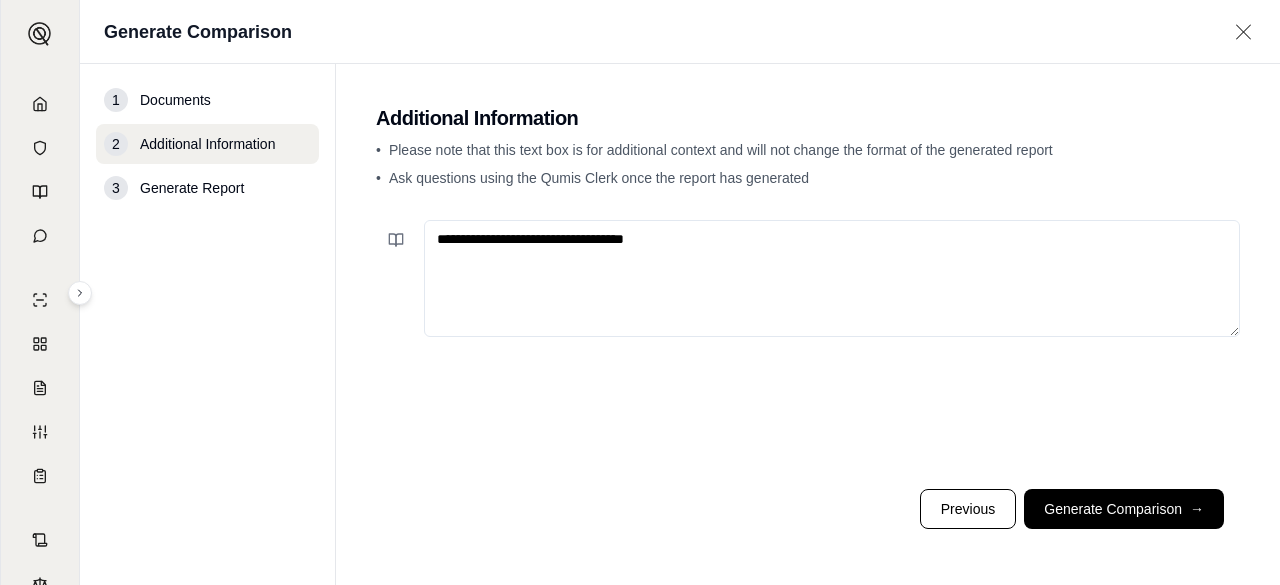 type on "**********" 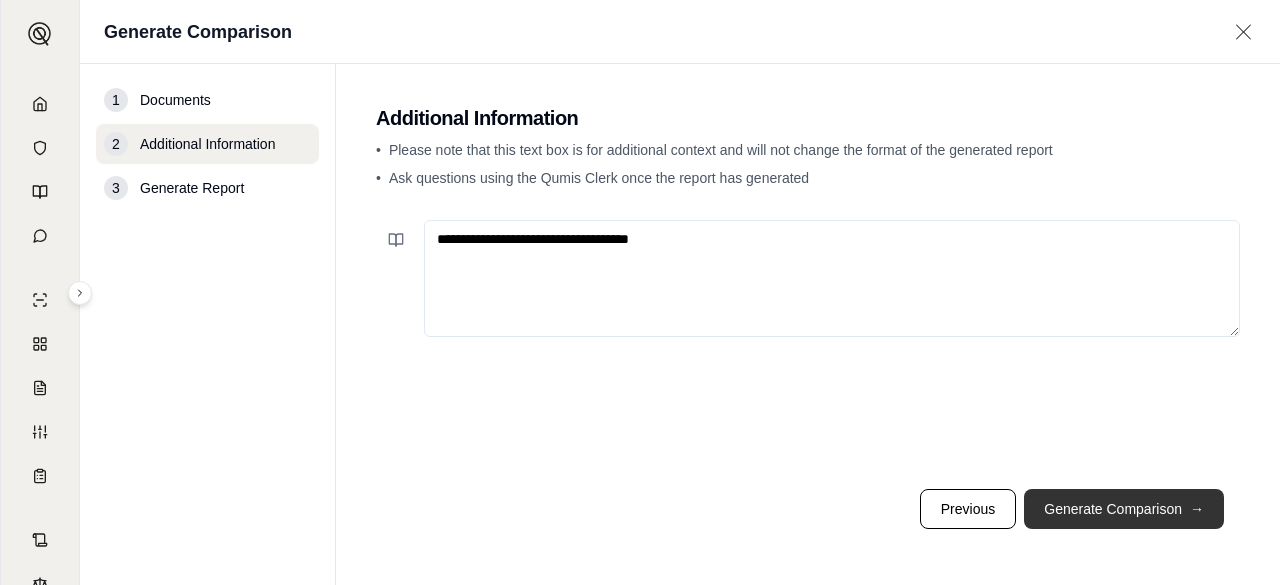 click on "Generate Comparison →" at bounding box center [1124, 509] 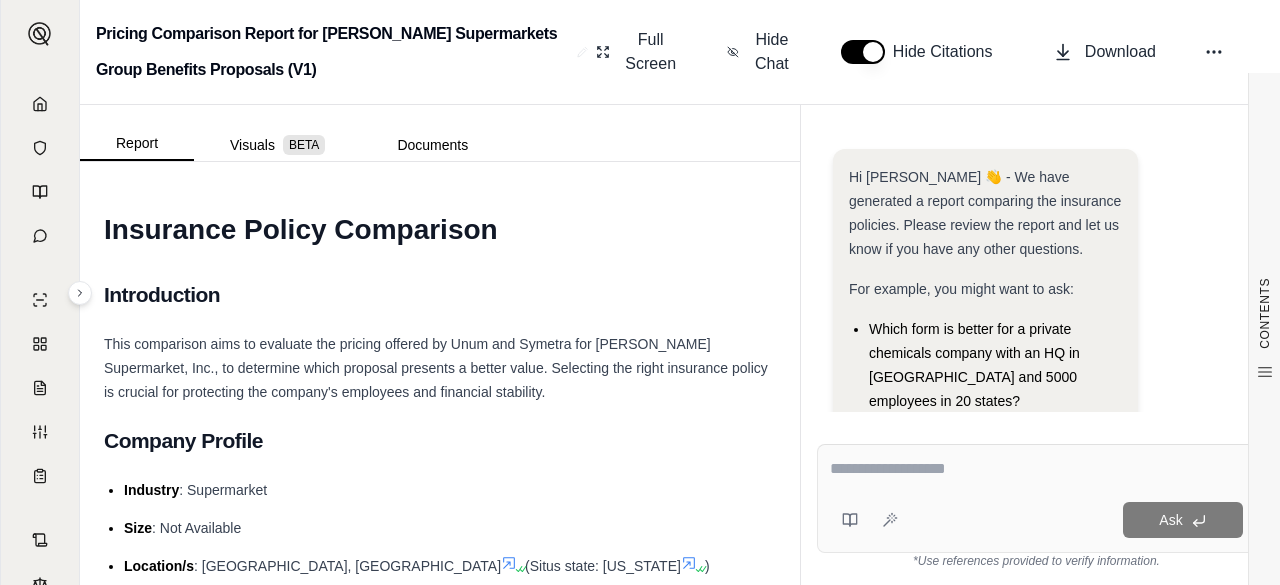 scroll, scrollTop: 303, scrollLeft: 0, axis: vertical 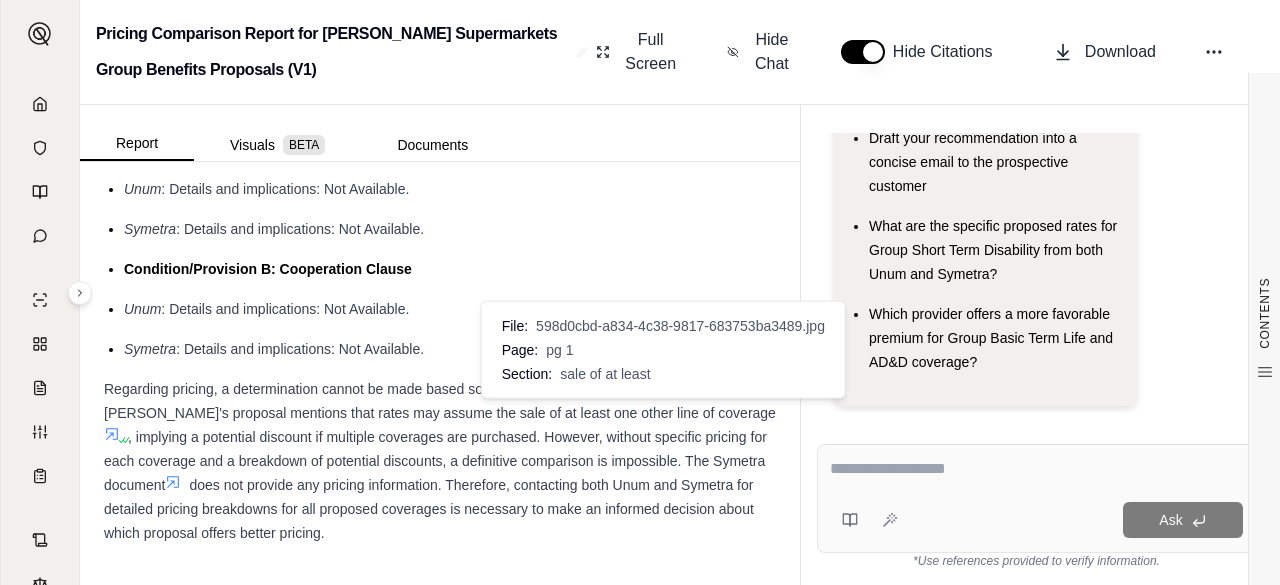 click 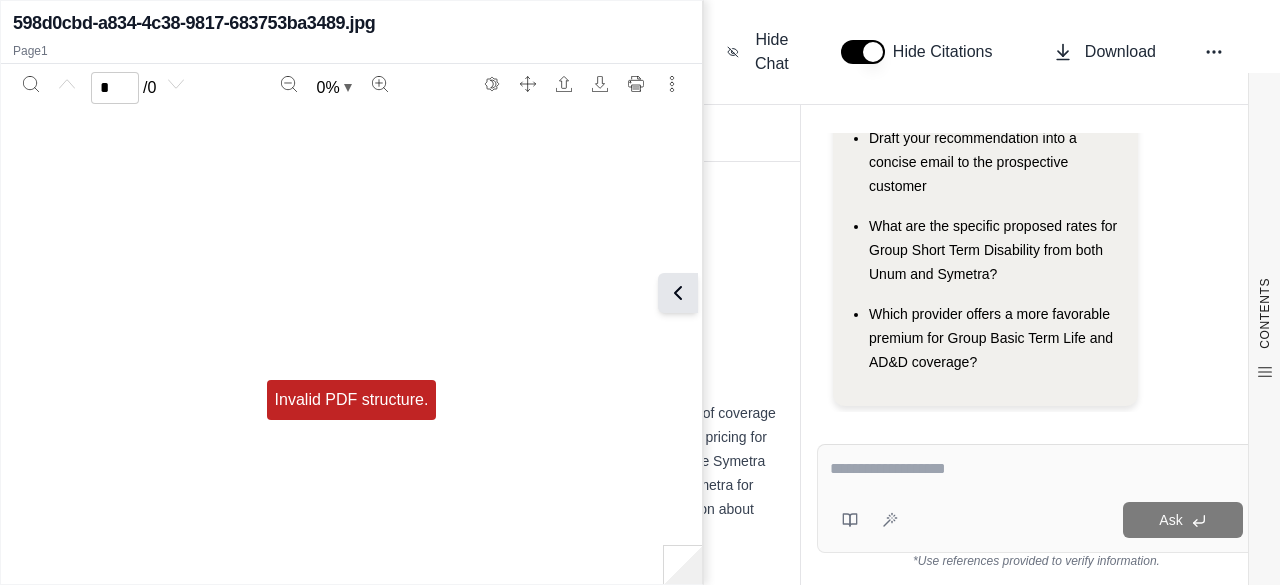 click 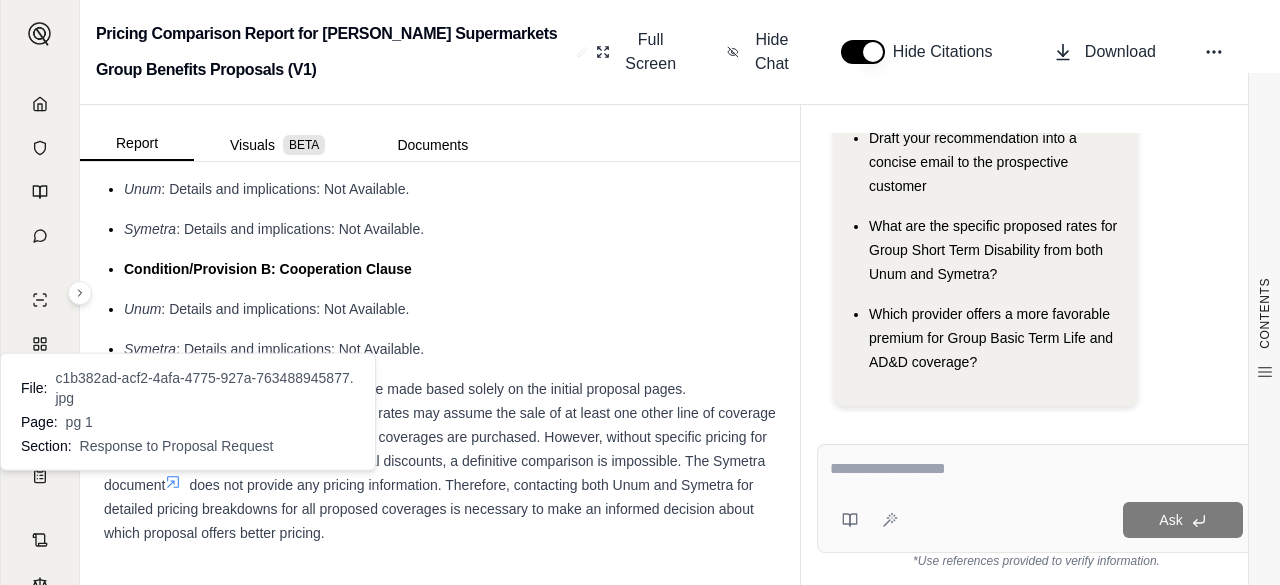 click 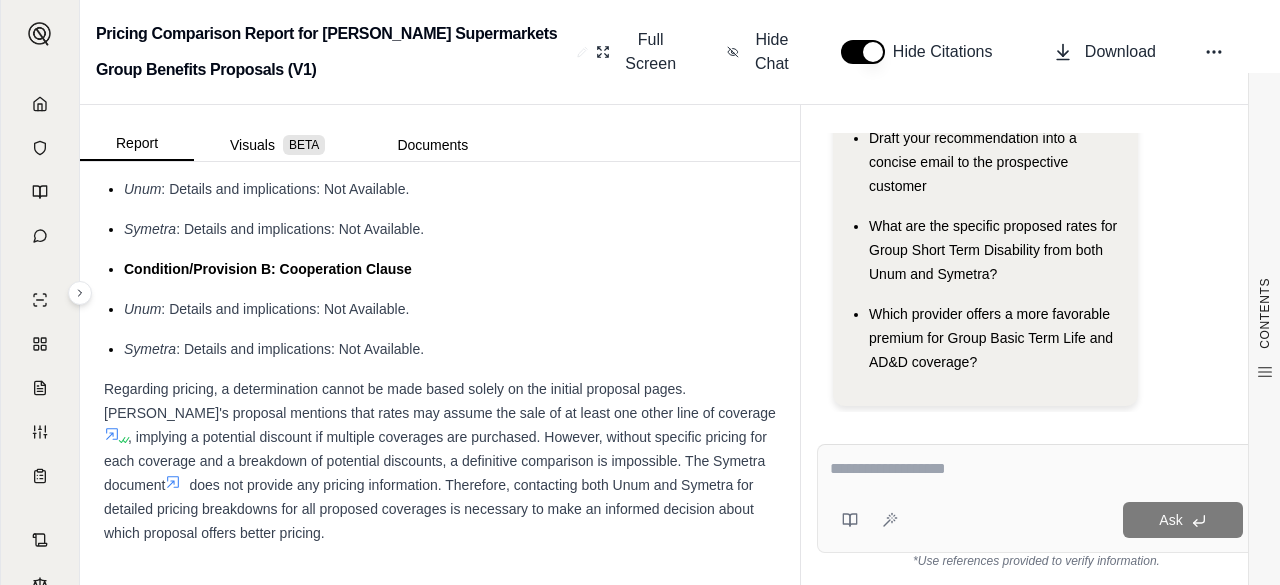 click 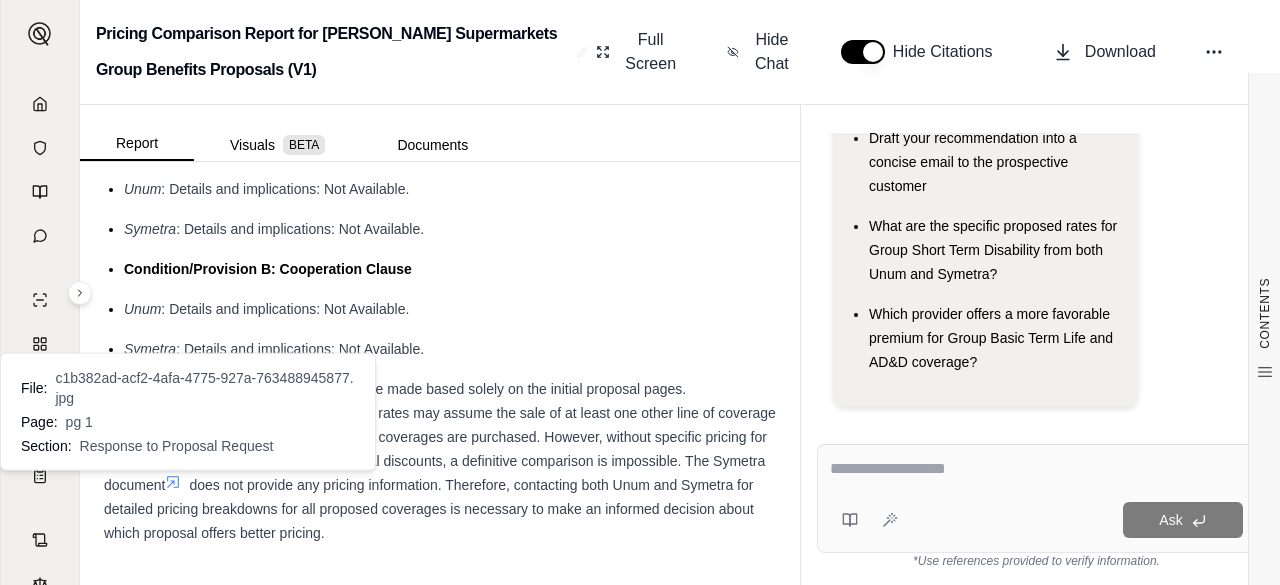click 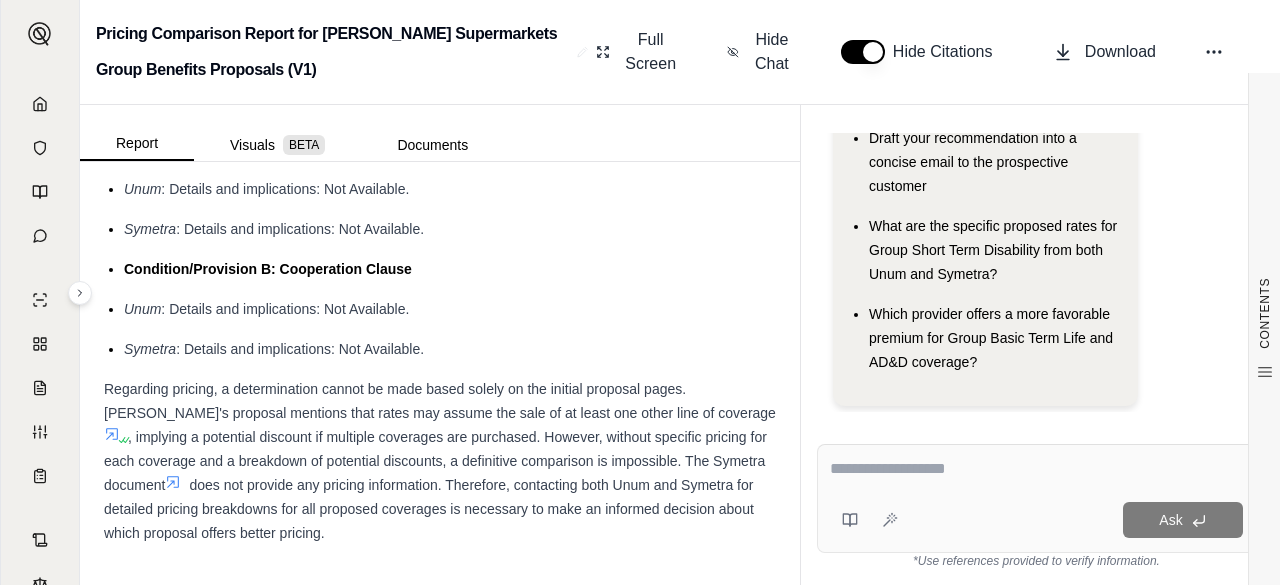 click 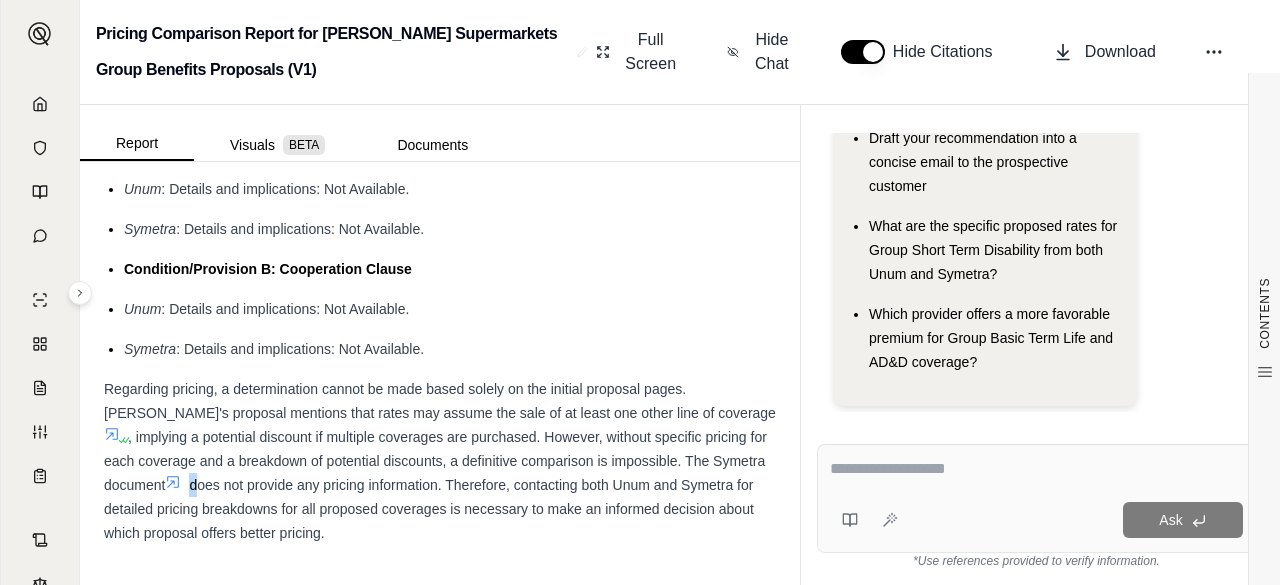 click 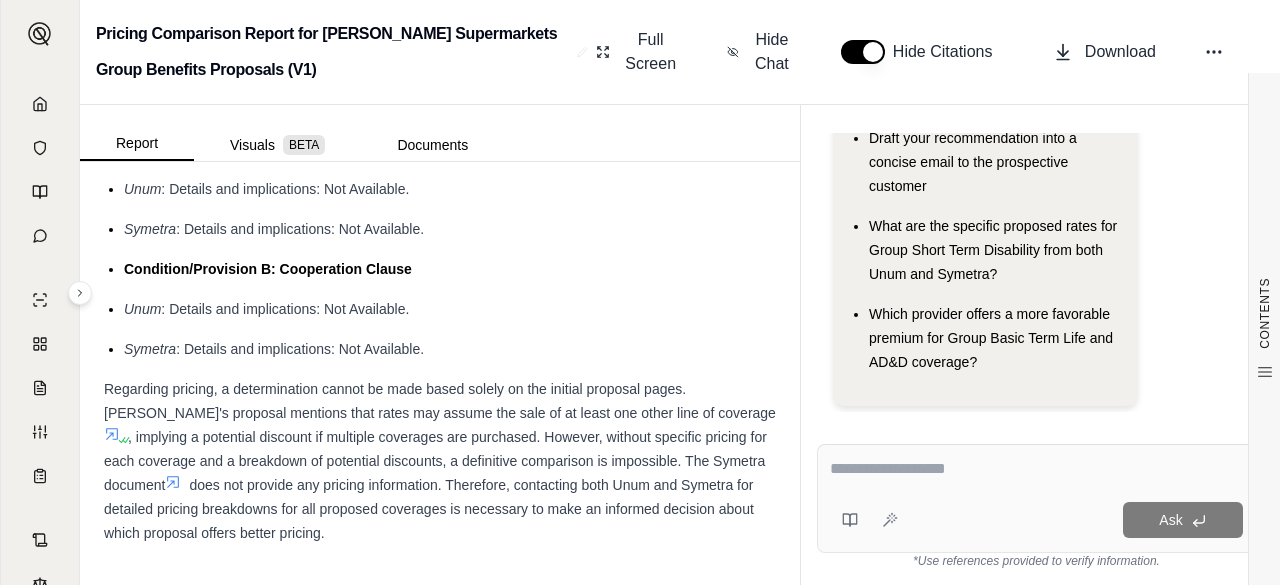 click on "Regarding pricing, a determination cannot be made based solely on the initial proposal pages. Unum's proposal mentions that rates may assume the sale of at least one other line of coverage  , implying a potential discount if multiple coverages are purchased. However, without specific pricing for each coverage and a breakdown of potential discounts, a definitive comparison is impossible. The Symetra document   does not provide any pricing information. Therefore, contacting both Unum and Symetra for detailed pricing breakdowns for all proposed coverages is necessary to make an informed decision about which proposal offers better pricing." at bounding box center (440, 461) 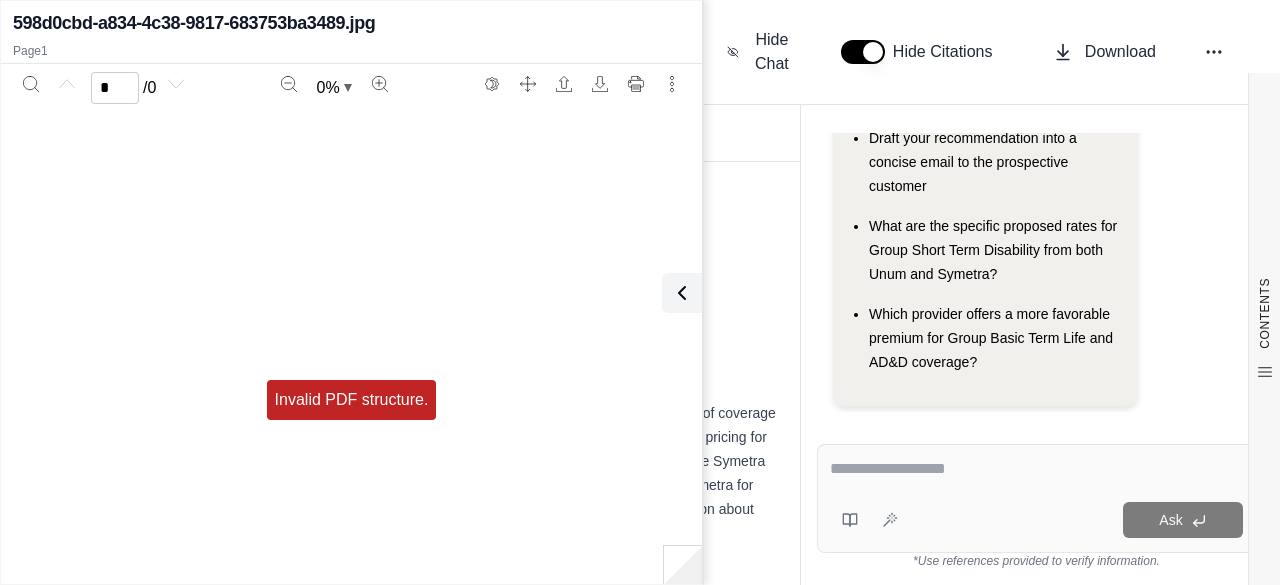 click 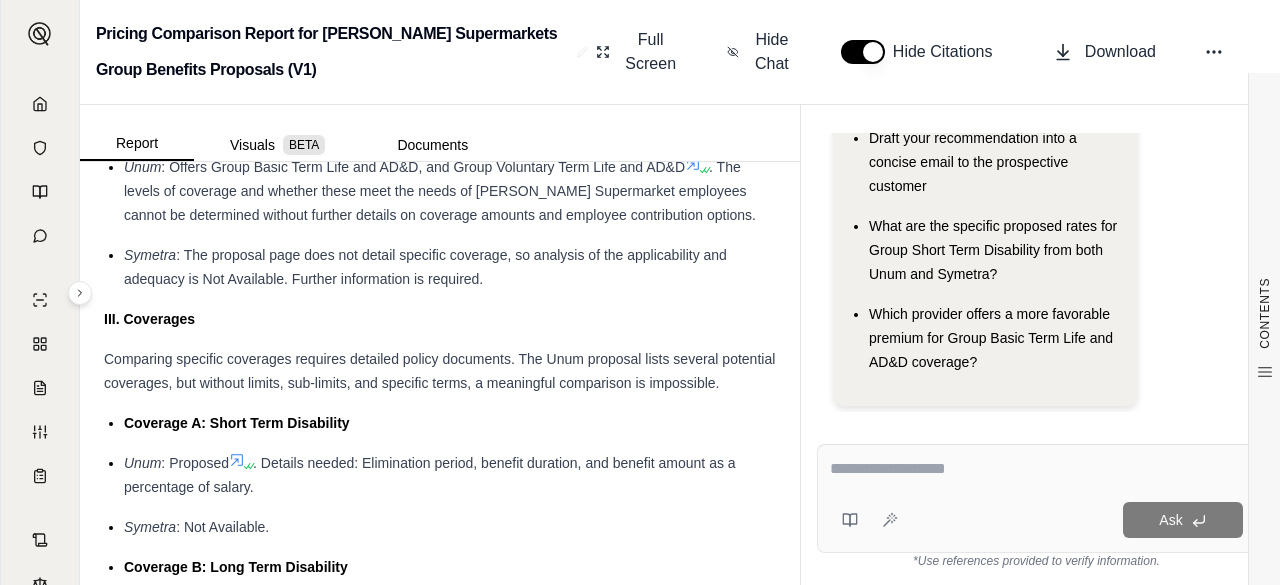 scroll, scrollTop: 1906, scrollLeft: 0, axis: vertical 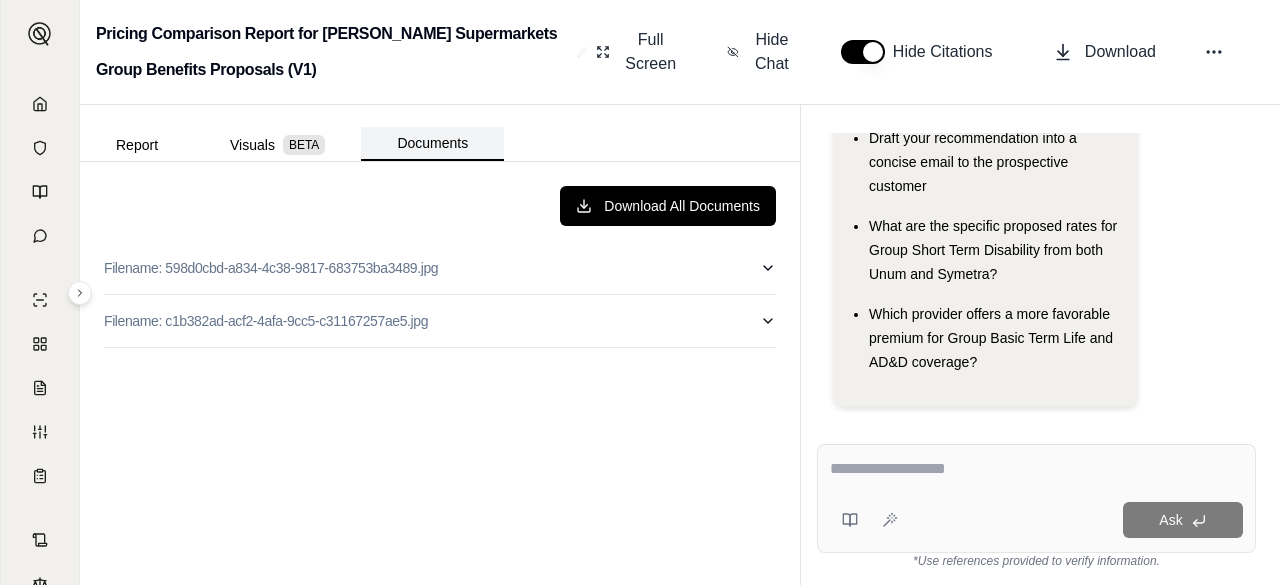 click on "Documents" at bounding box center [432, 144] 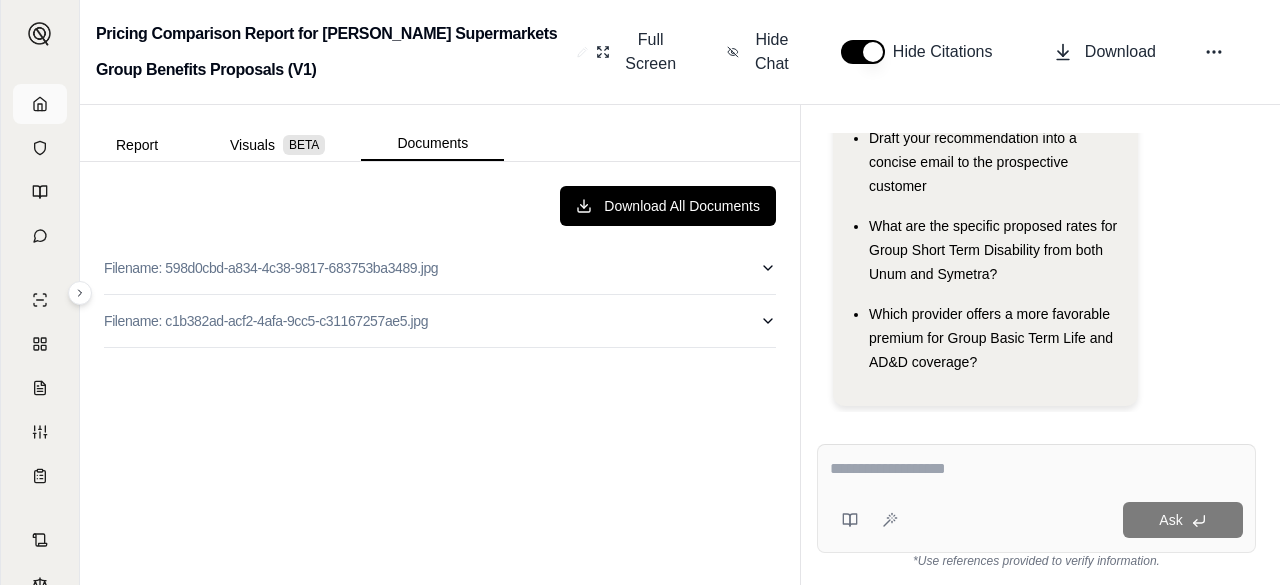 click 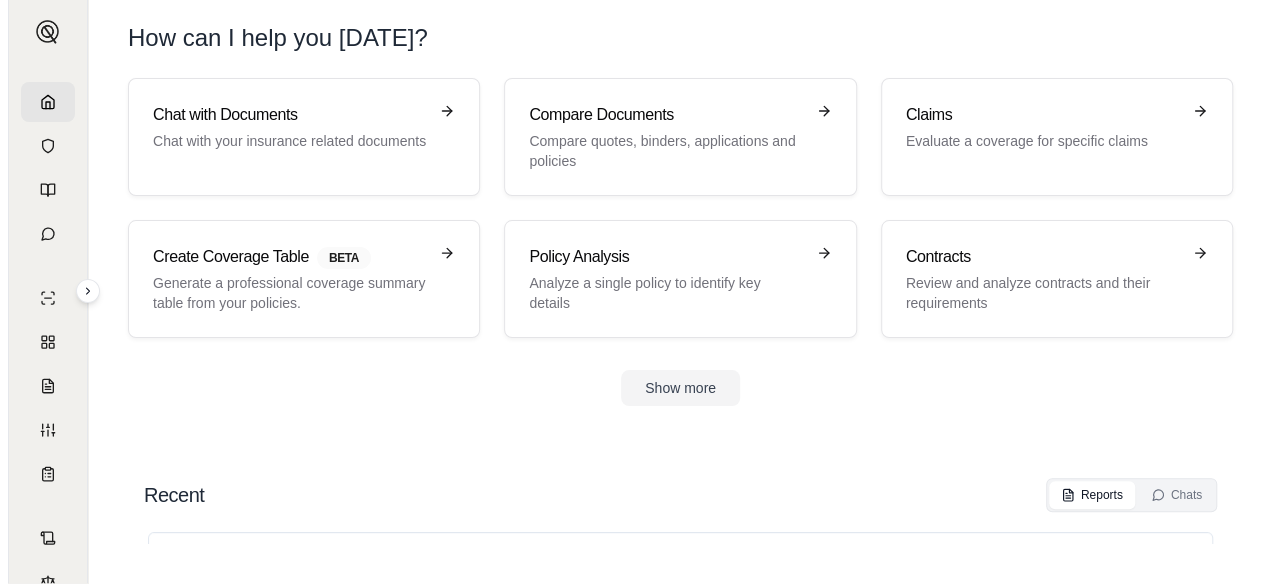 scroll, scrollTop: 0, scrollLeft: 0, axis: both 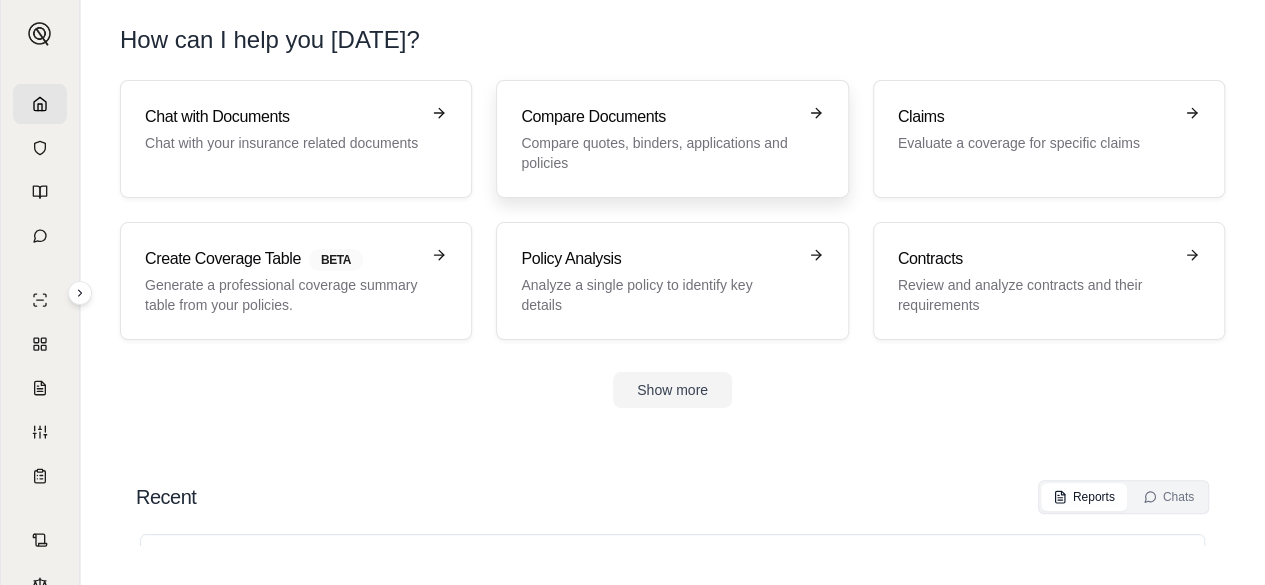 click on "Compare Documents Compare quotes, binders, applications and policies" at bounding box center (672, 139) 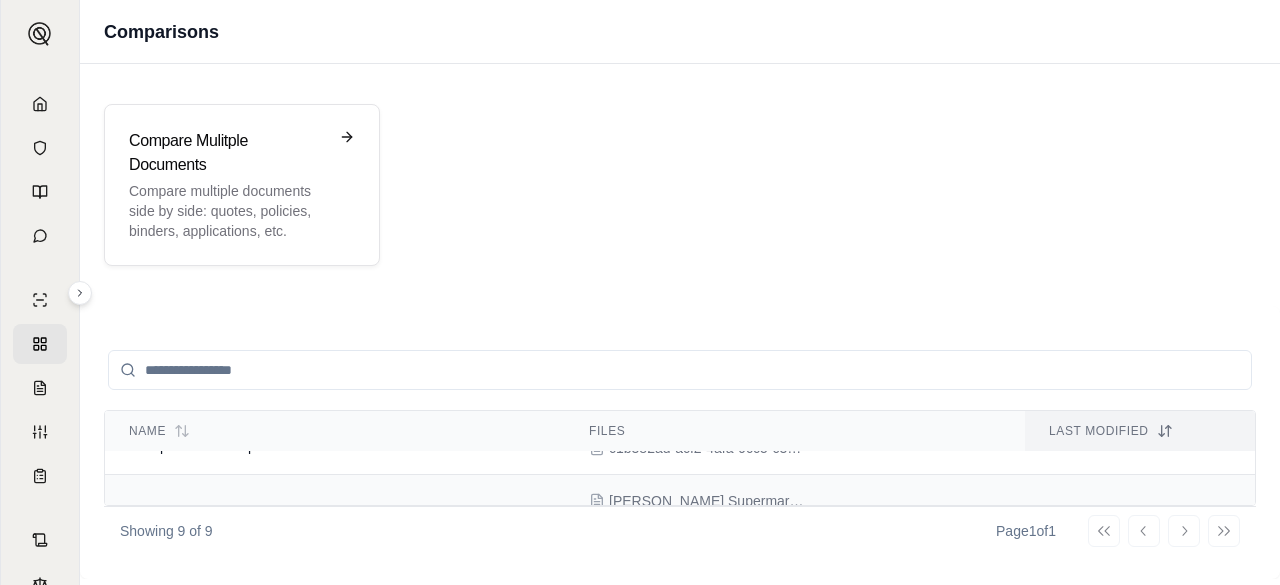 scroll, scrollTop: 100, scrollLeft: 0, axis: vertical 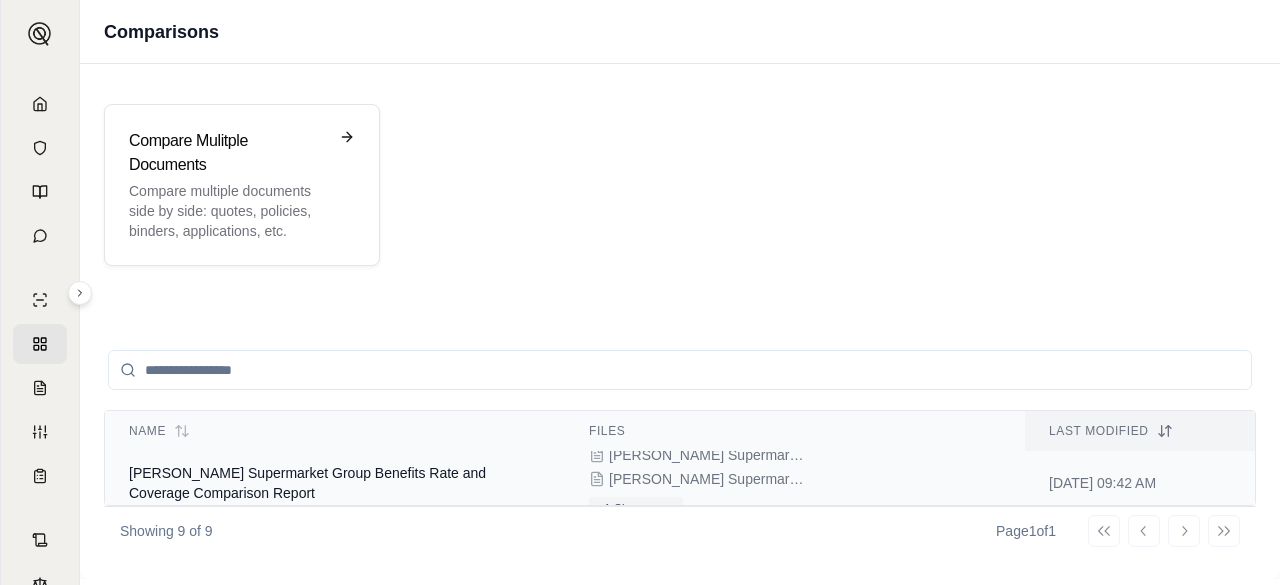 click on "[PERSON_NAME] Supermarket Group Benefits Rate and Coverage Comparison Report" at bounding box center [307, 483] 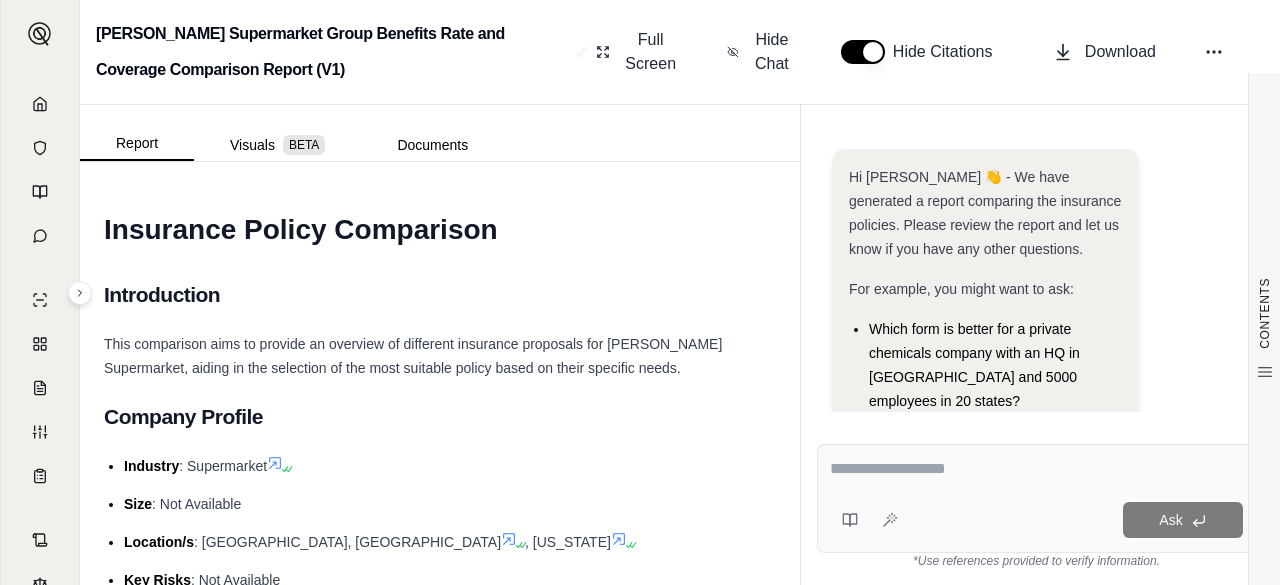 scroll, scrollTop: 375, scrollLeft: 0, axis: vertical 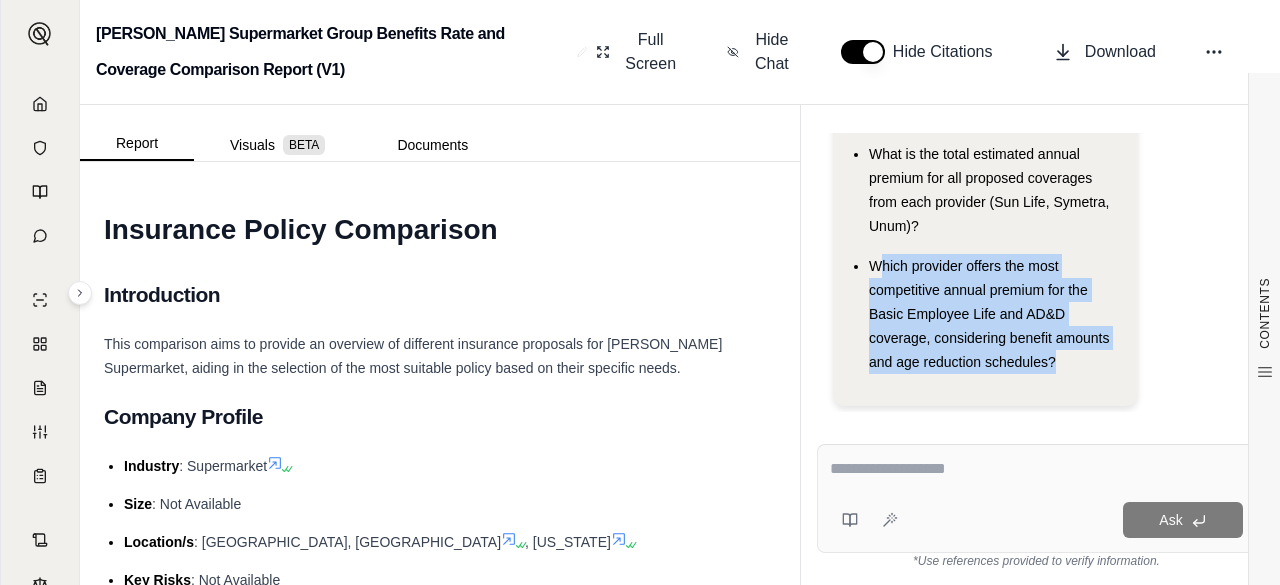 drag, startPoint x: 877, startPoint y: 239, endPoint x: 1100, endPoint y: 346, distance: 247.34187 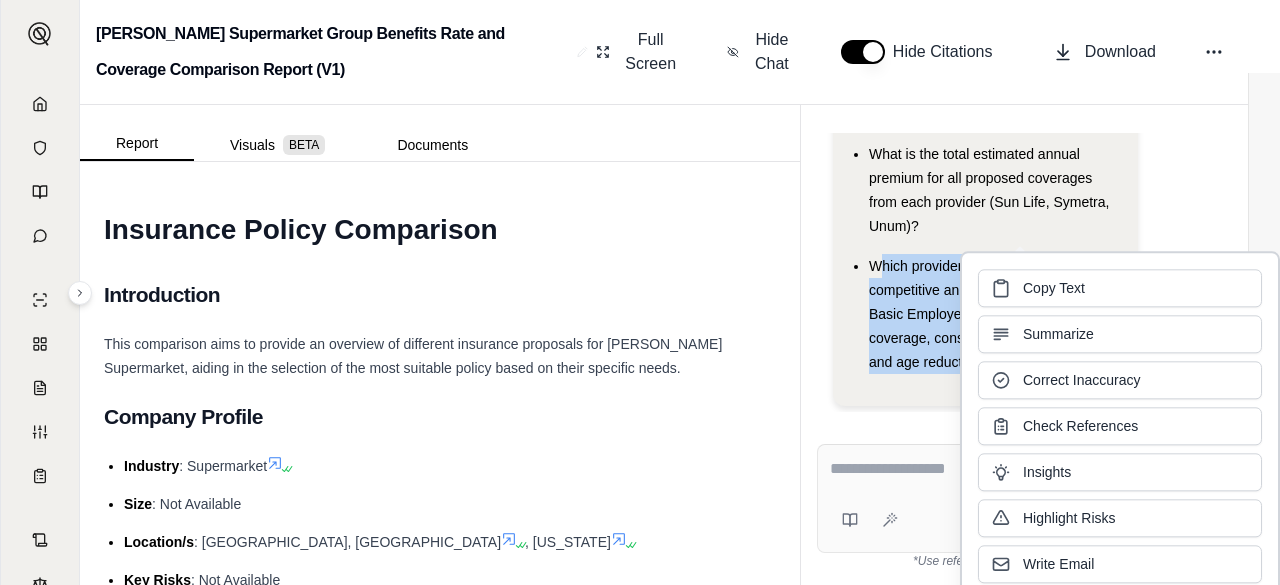 type 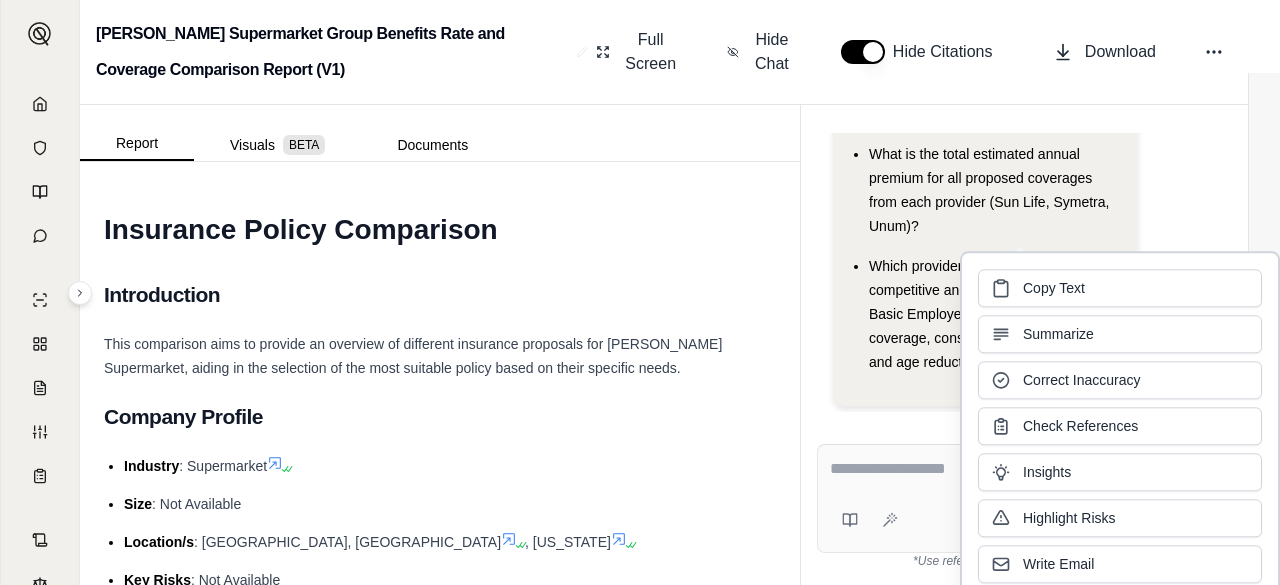 click at bounding box center [1036, 469] 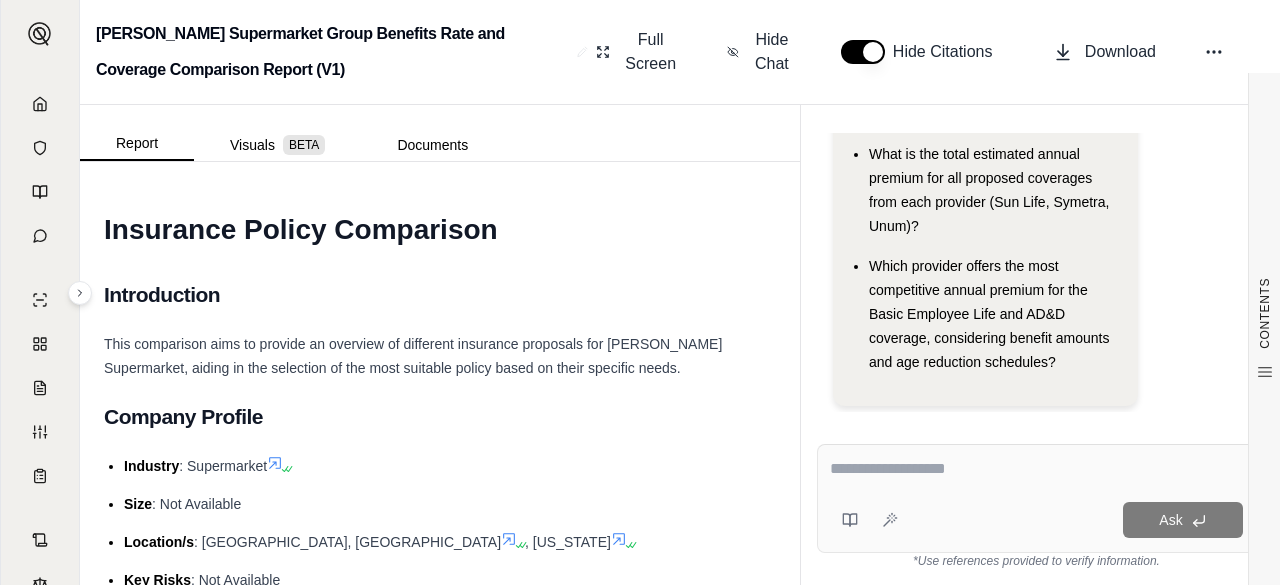 paste on "**********" 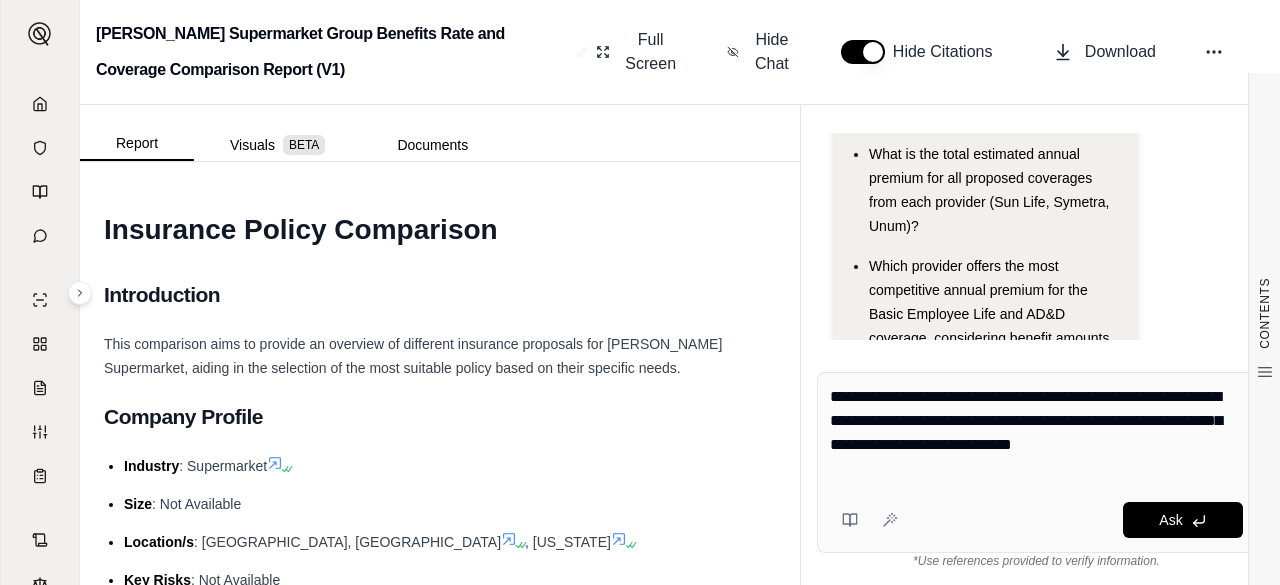 click on "**********" at bounding box center [1036, 462] 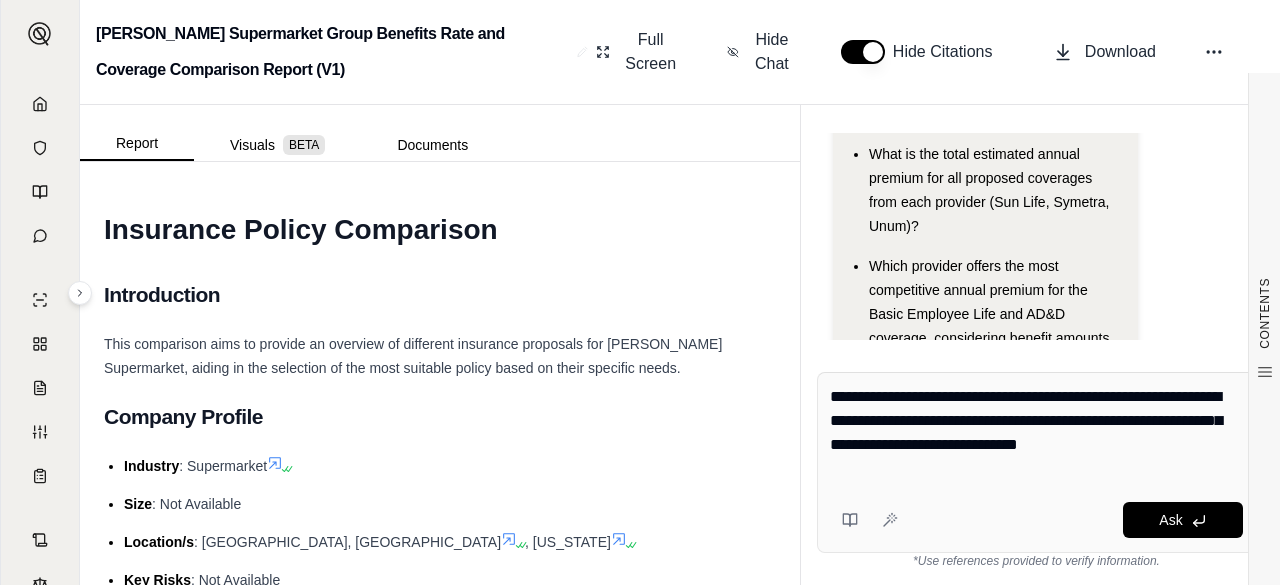 click on "**********" at bounding box center [1037, 433] 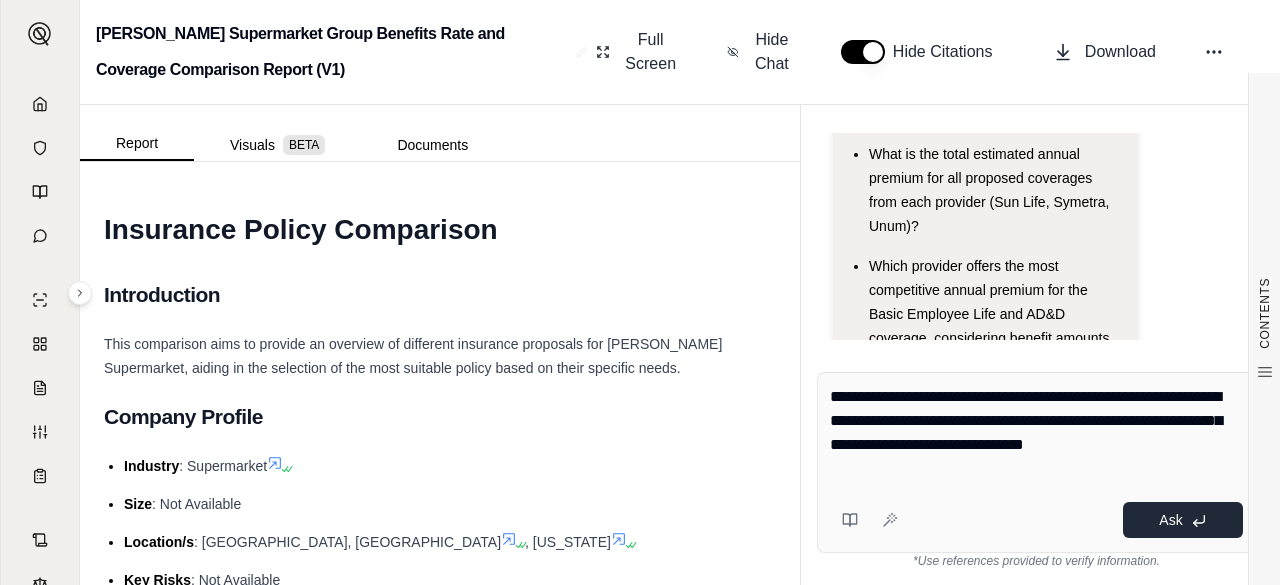 type on "**********" 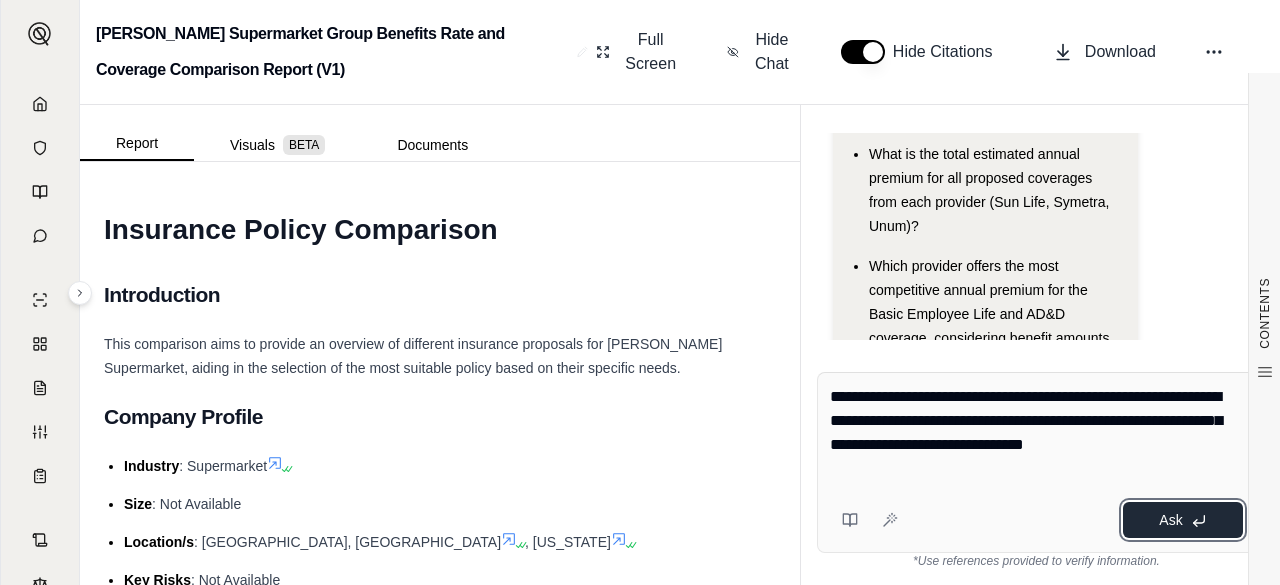 click on "Ask" at bounding box center [1170, 520] 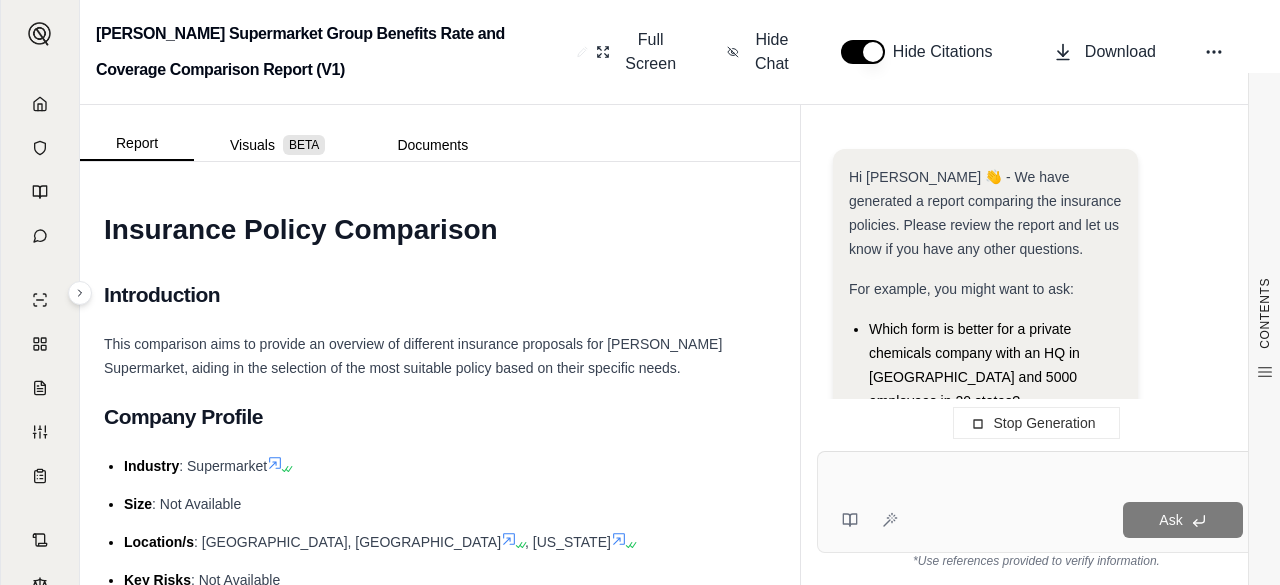 scroll, scrollTop: 0, scrollLeft: 0, axis: both 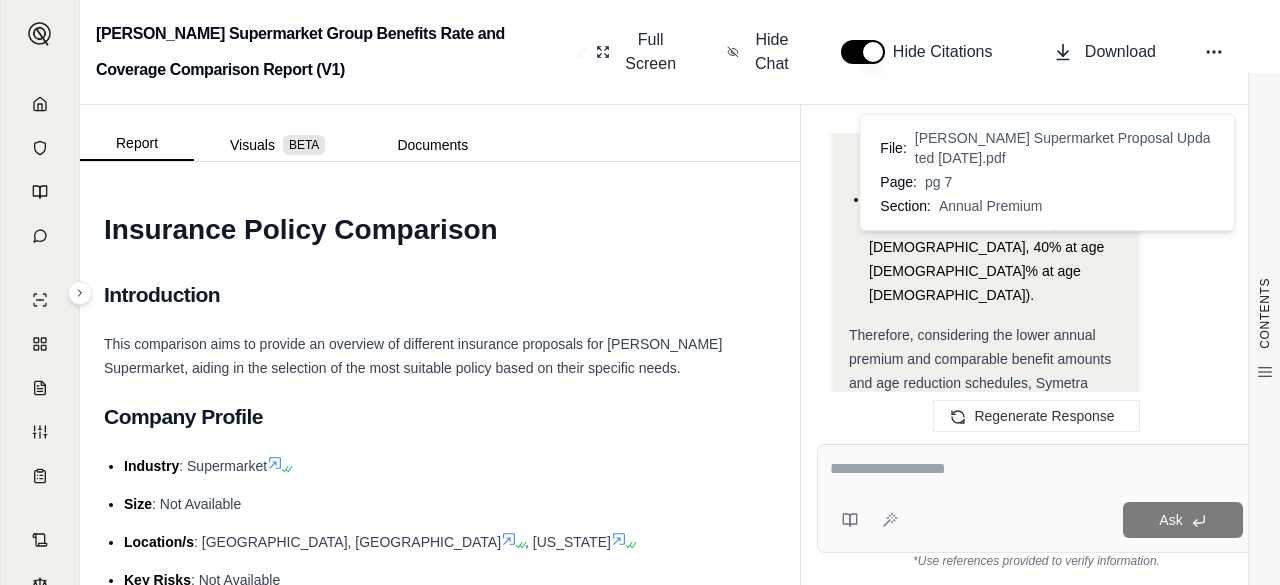 click 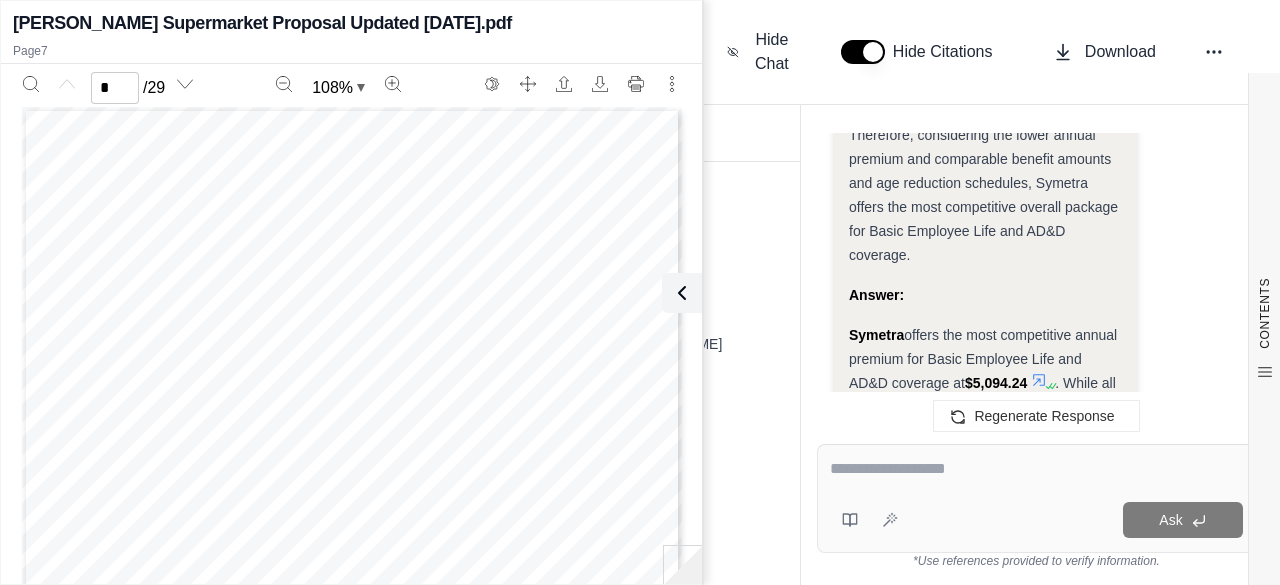 scroll, scrollTop: 0, scrollLeft: 0, axis: both 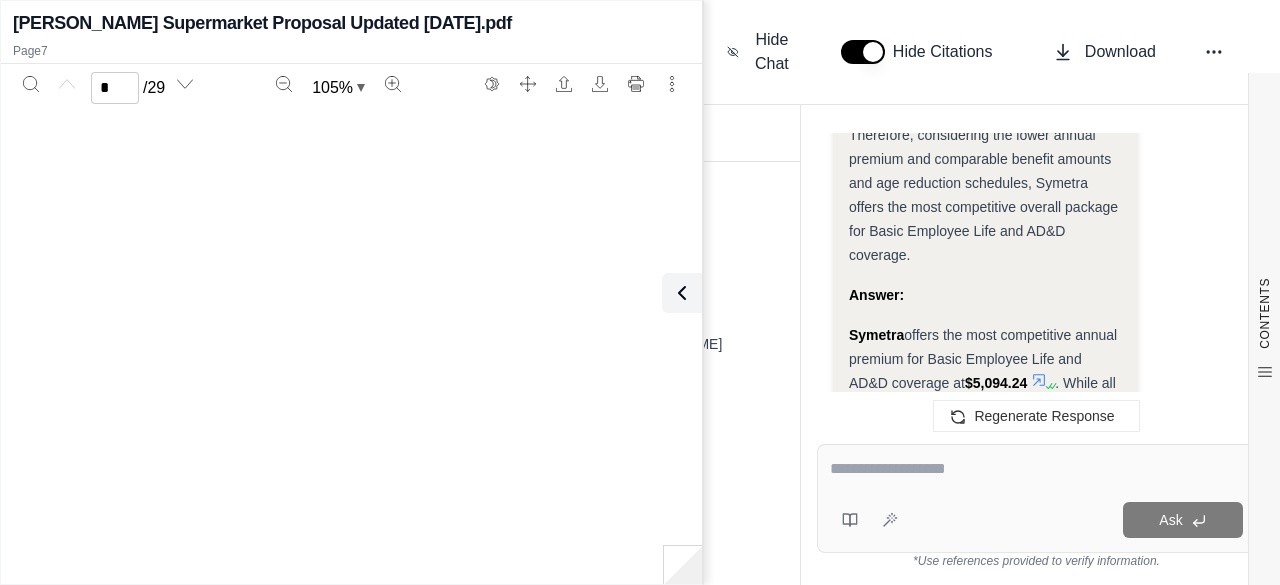 type on "*" 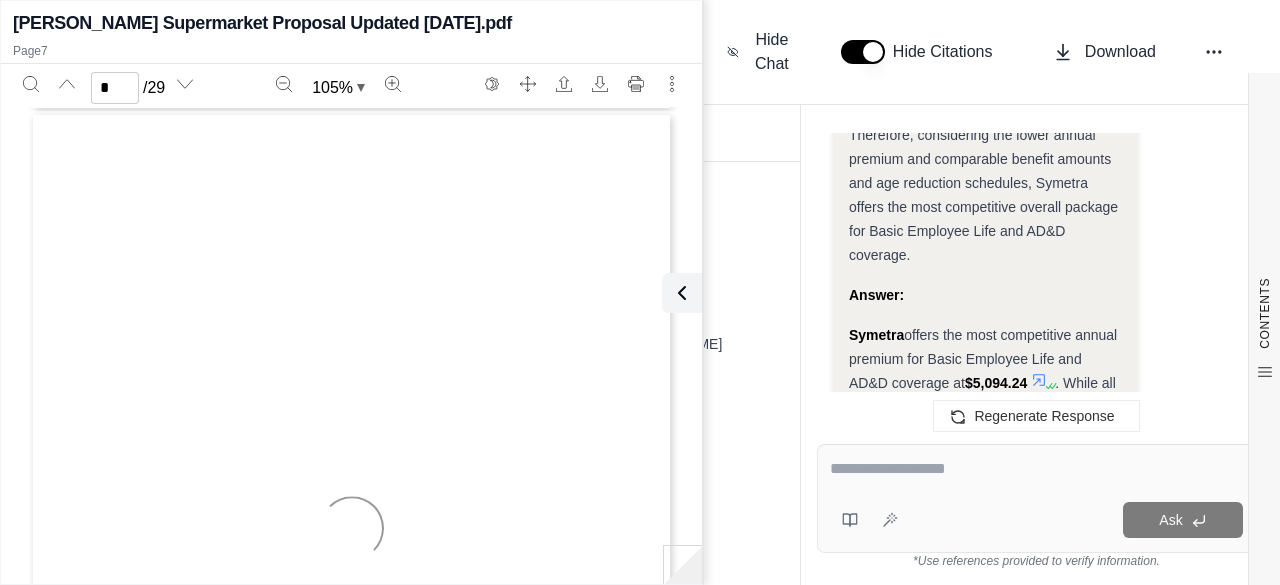 scroll, scrollTop: 5008, scrollLeft: 0, axis: vertical 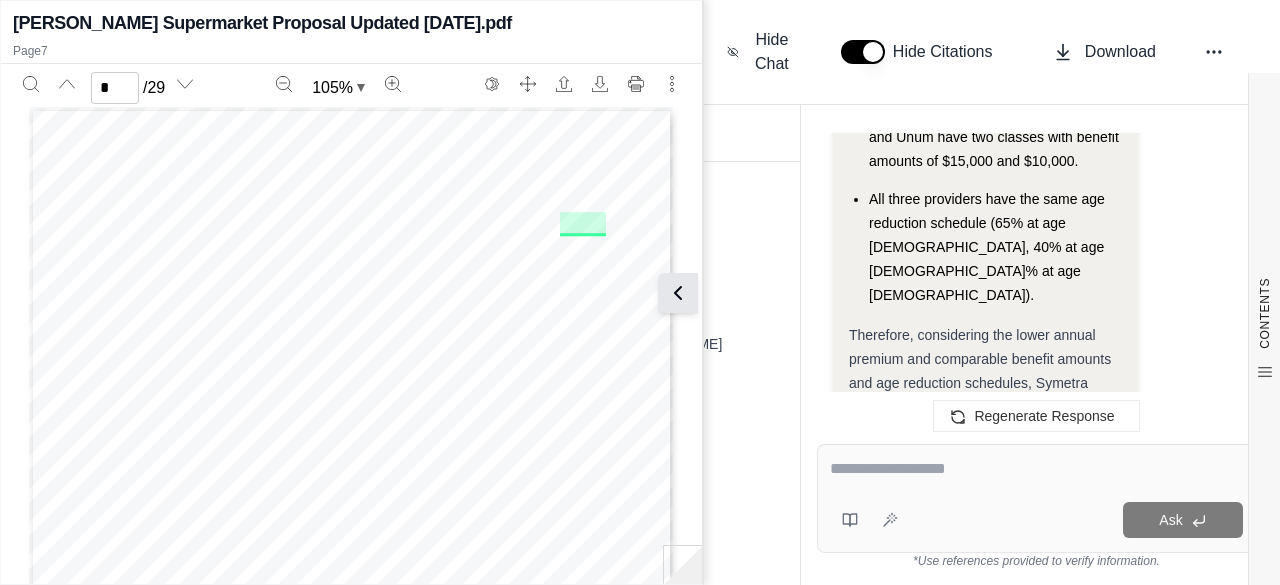 click 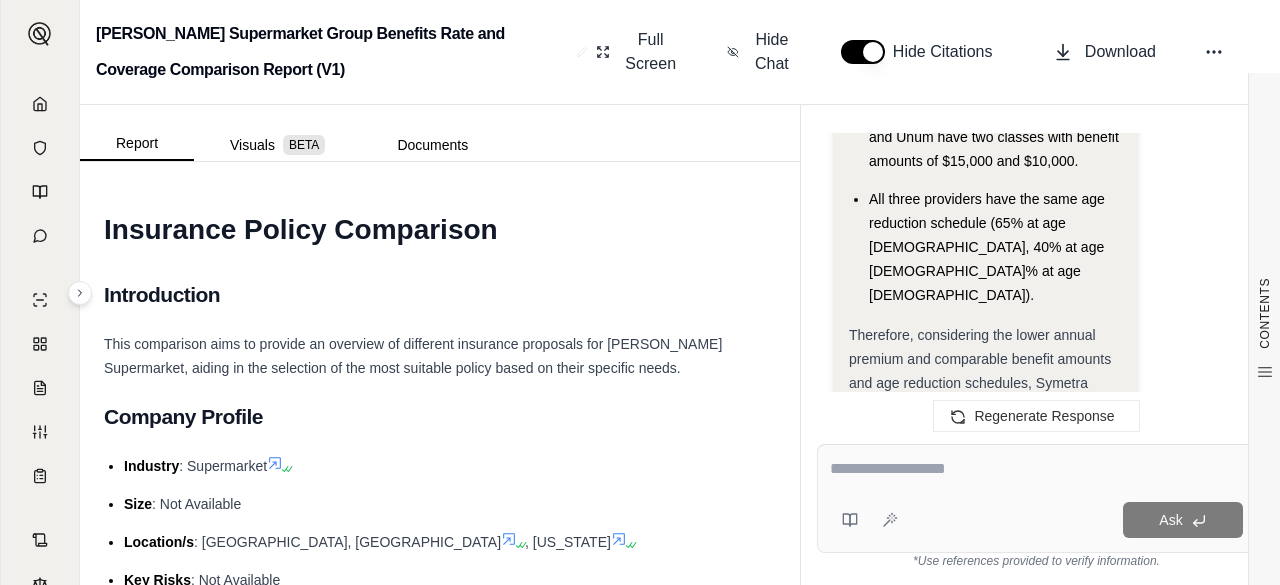 scroll, scrollTop: 4616, scrollLeft: 0, axis: vertical 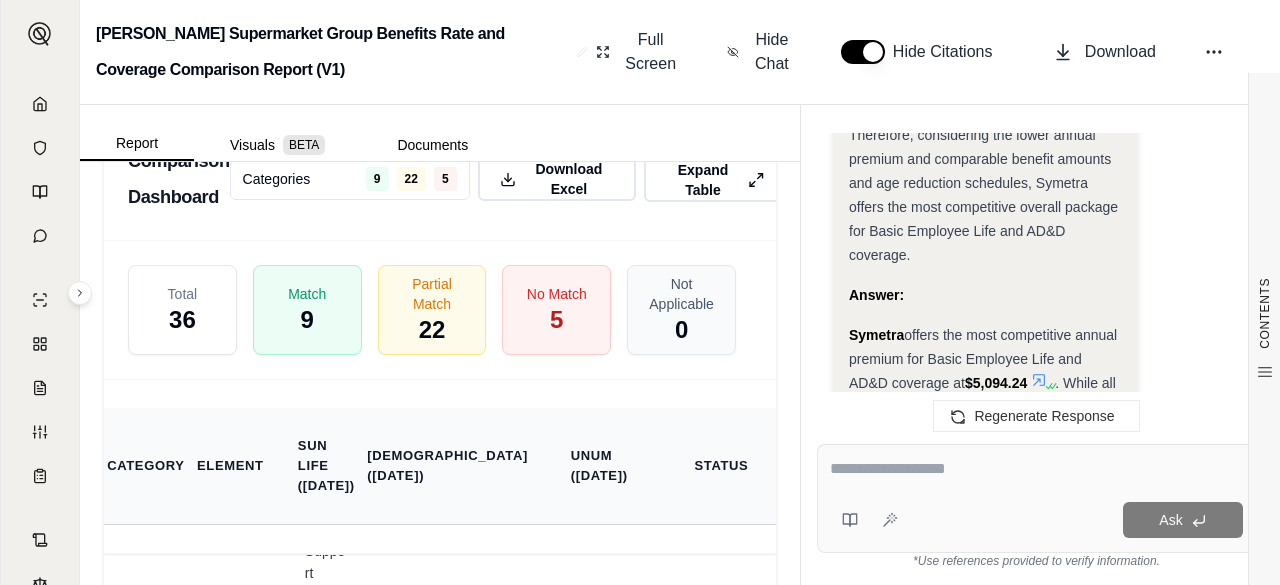 drag, startPoint x: 688, startPoint y: 249, endPoint x: 620, endPoint y: 309, distance: 90.68627 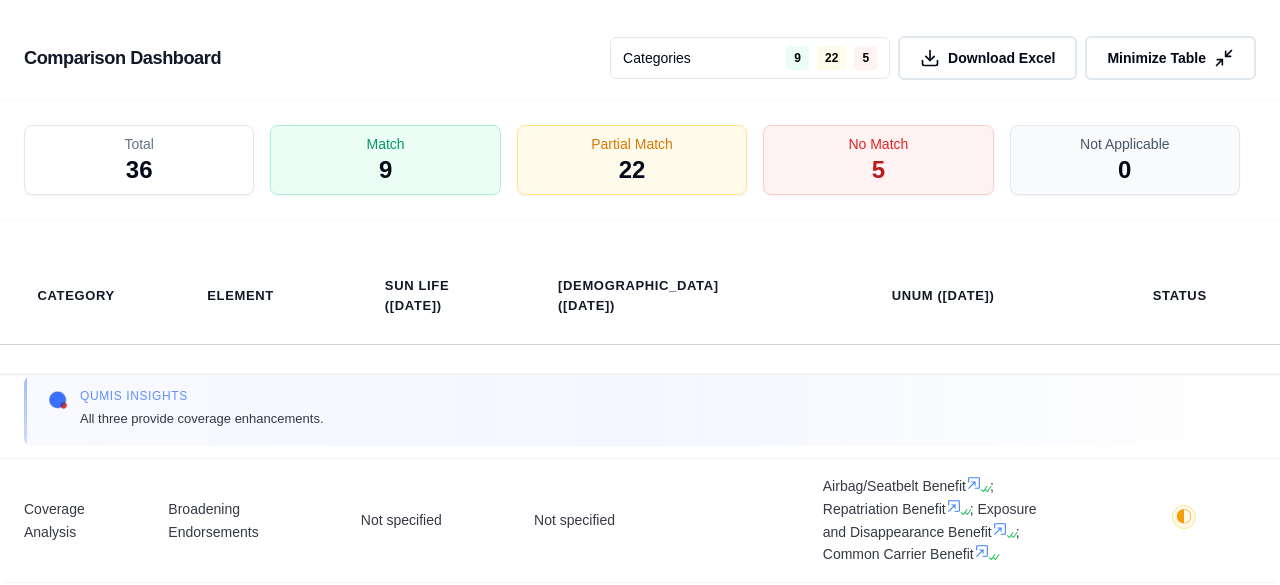 scroll, scrollTop: 4869, scrollLeft: 0, axis: vertical 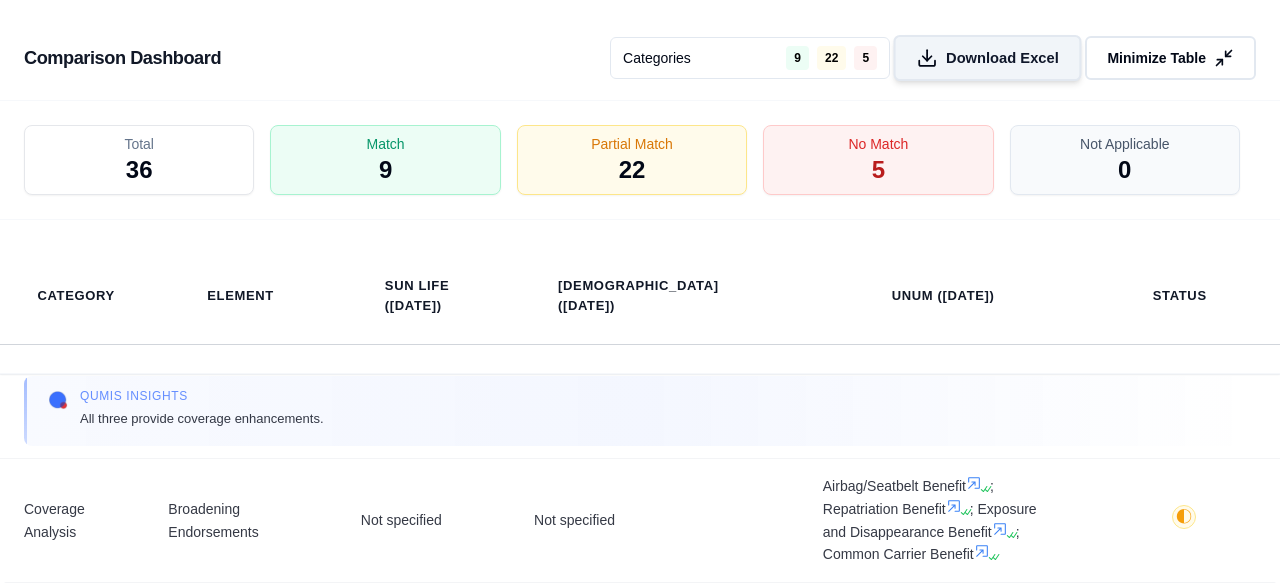 click on "Download Excel" at bounding box center [1002, 58] 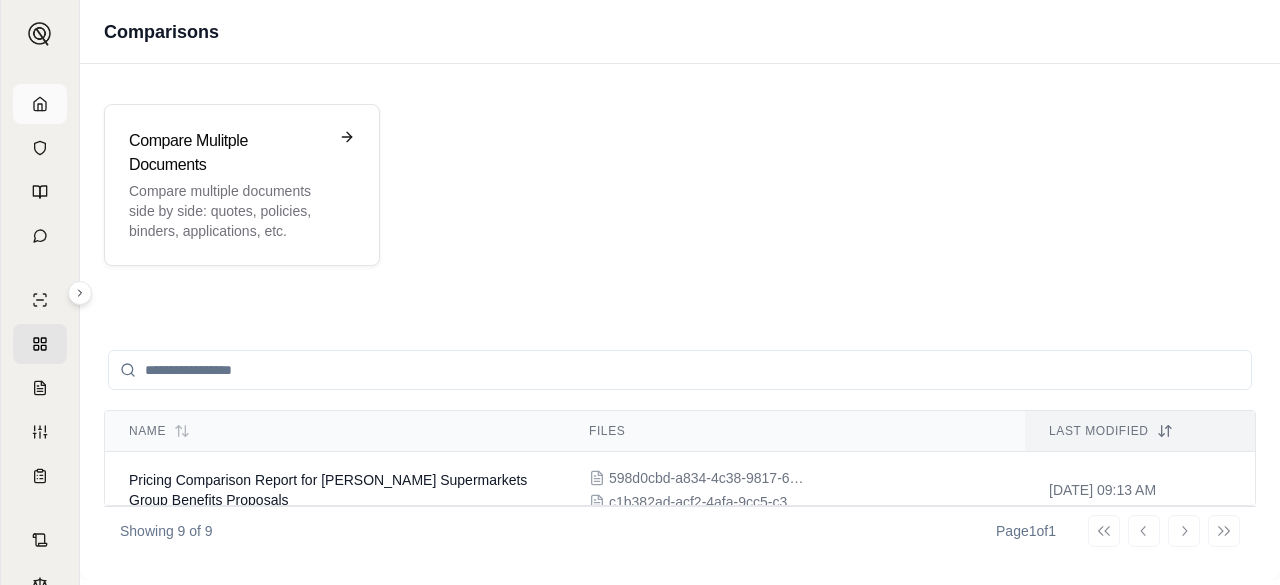 click 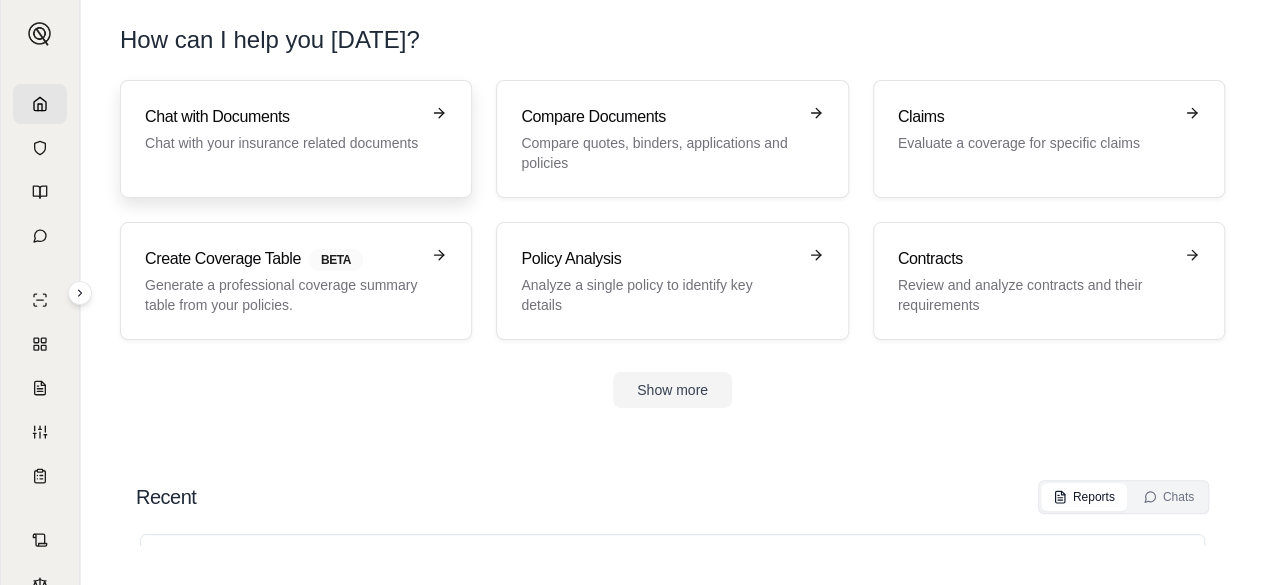 click on "Chat with your insurance related documents" at bounding box center (282, 143) 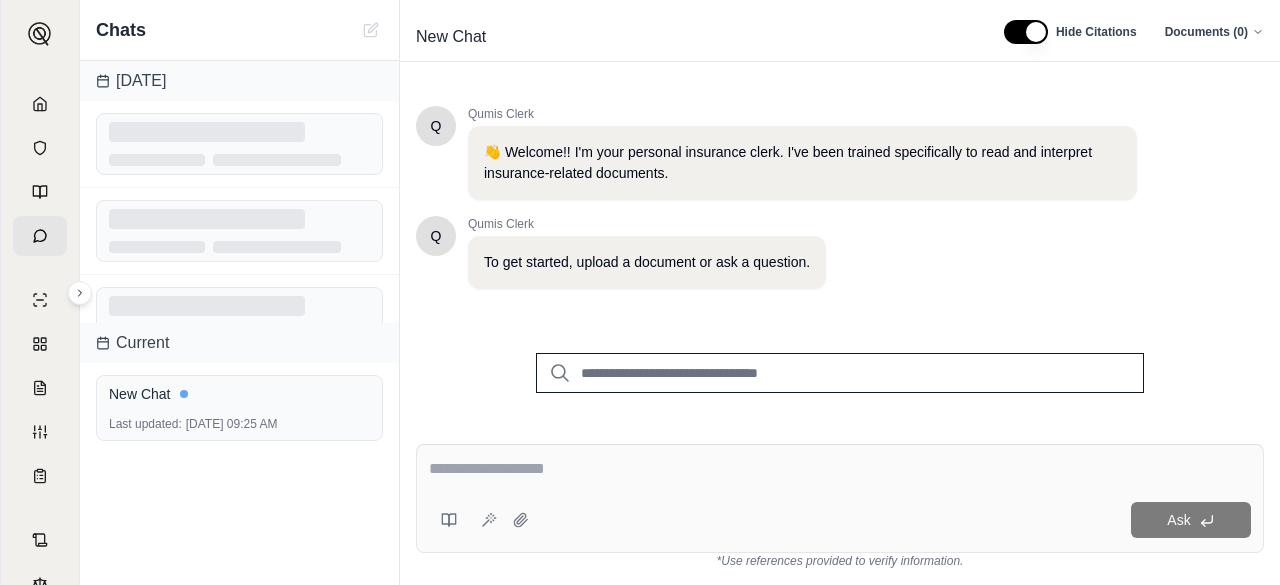 scroll, scrollTop: 171, scrollLeft: 0, axis: vertical 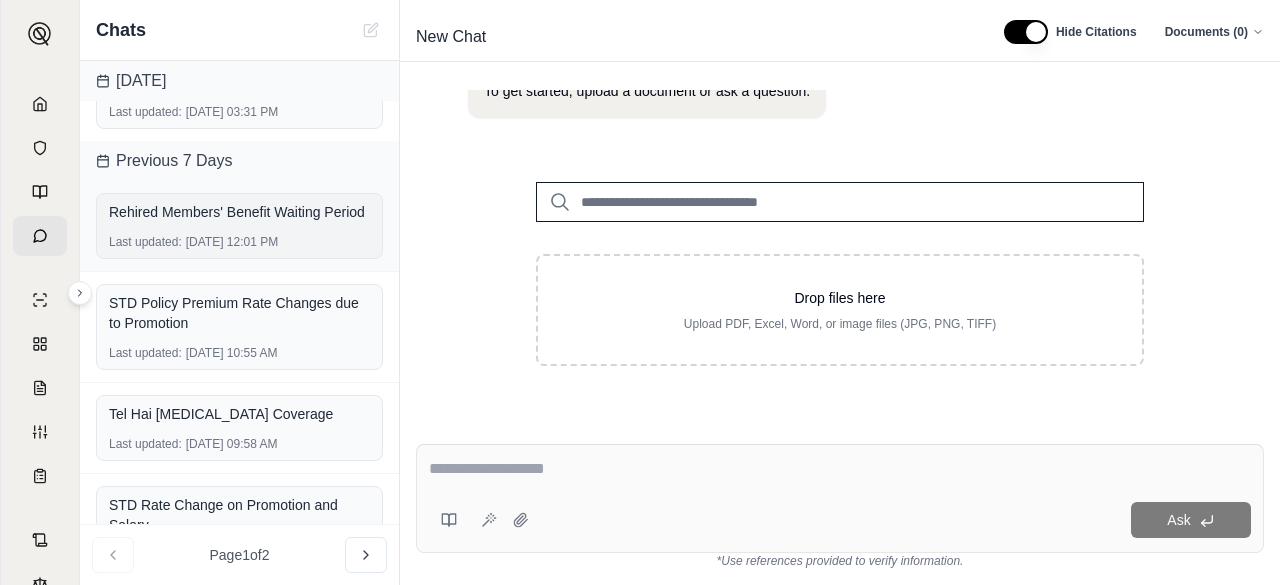 click on "Rehired Members' Benefit Waiting Period" at bounding box center [239, 212] 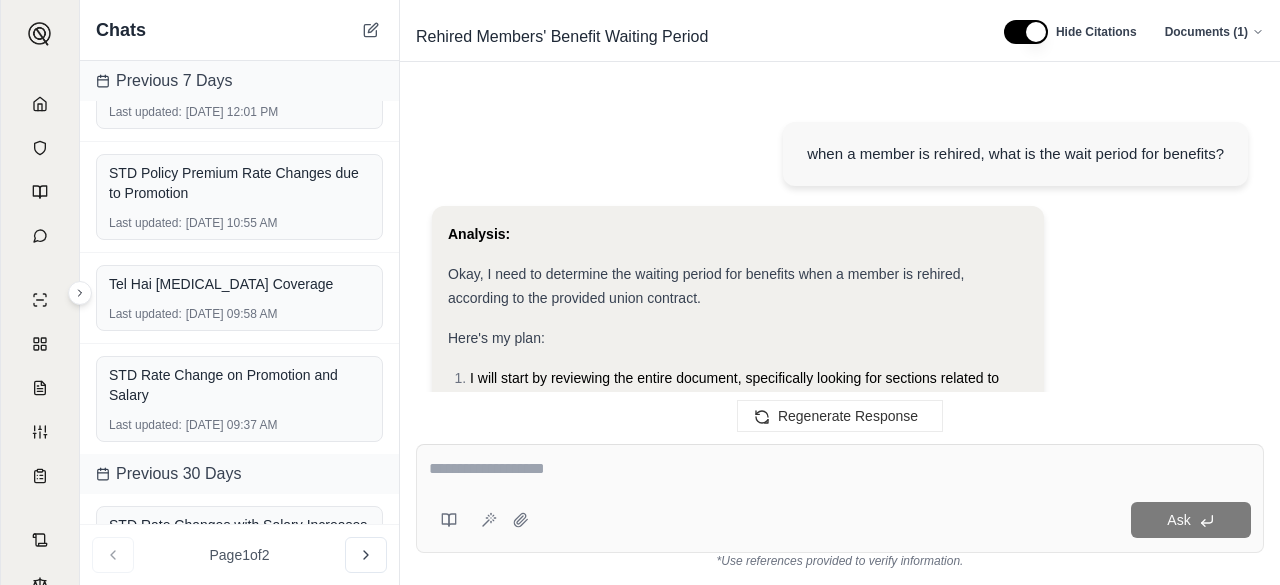 scroll, scrollTop: 0, scrollLeft: 0, axis: both 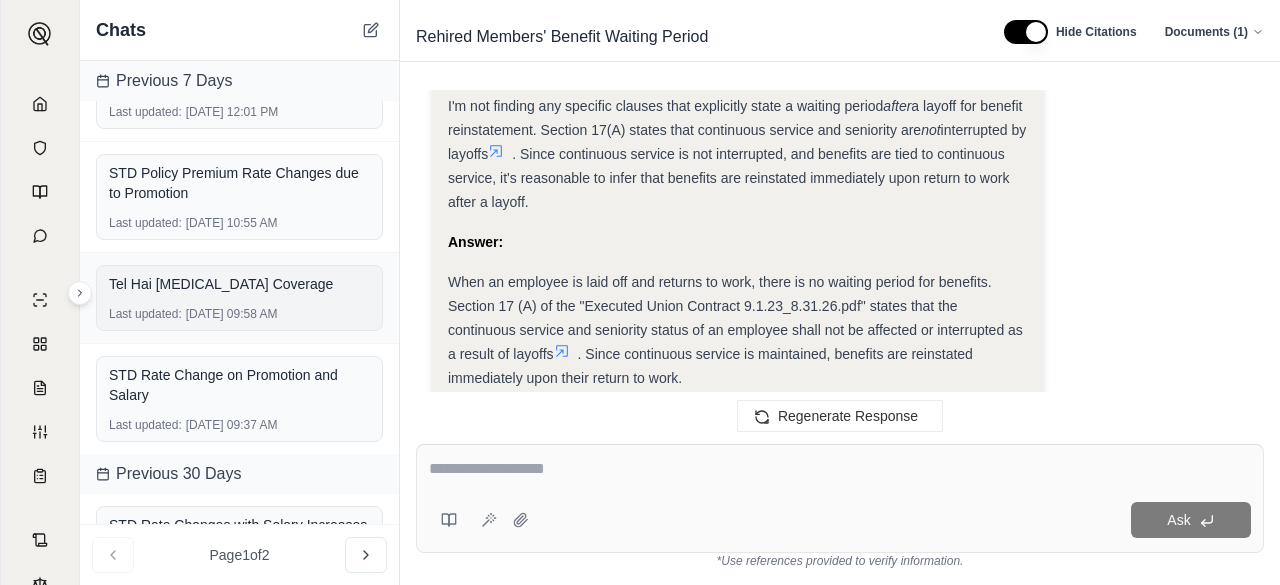 click on "Tel Hai [MEDICAL_DATA] Coverage" at bounding box center (239, 284) 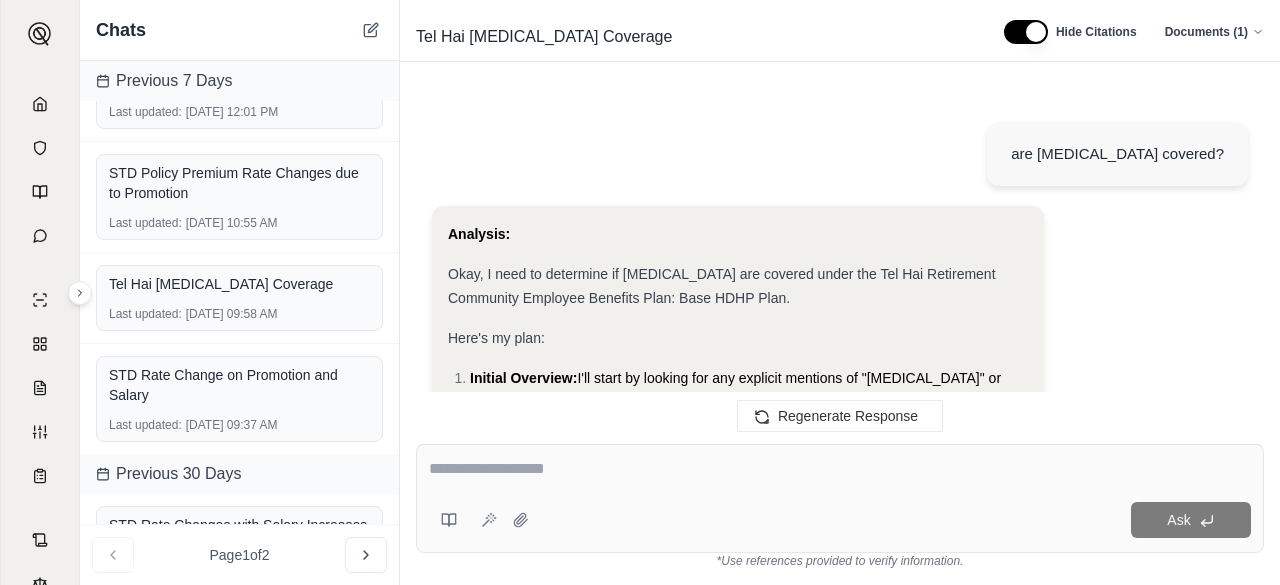 scroll, scrollTop: 0, scrollLeft: 0, axis: both 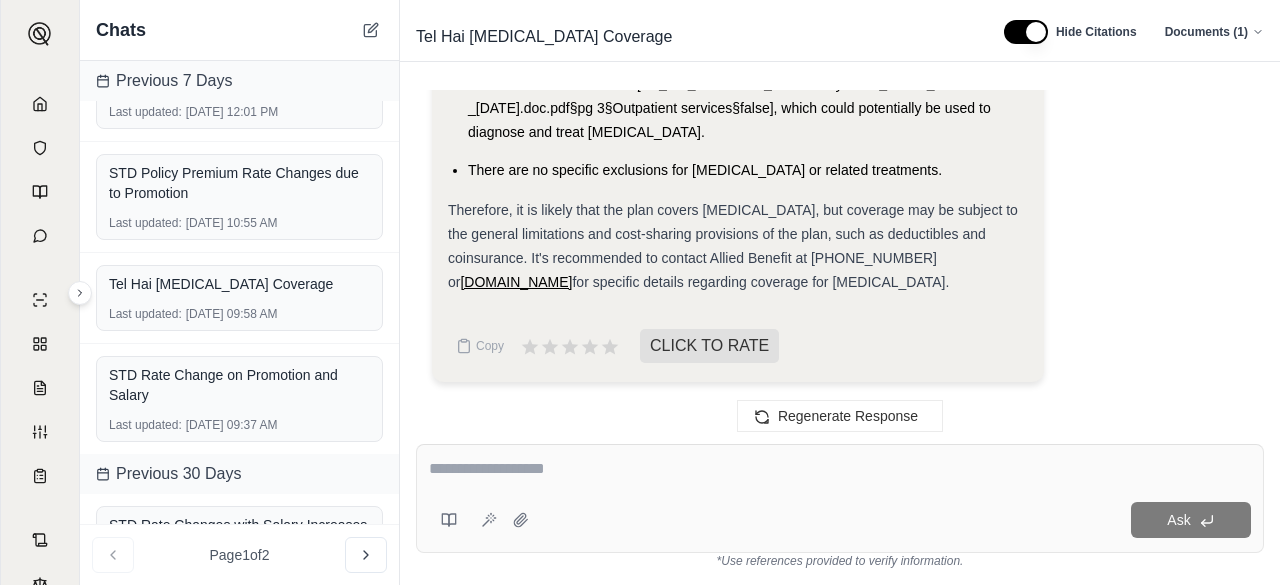 click on "Analysis:
Okay, I need to determine if [MEDICAL_DATA] are covered under the Tel Hai Retirement Community Employee Benefits Plan: Base HDHP Plan.
Here's my plan:
Initial Overview:  I'll start by looking for any explicit mentions of "[MEDICAL_DATA]" or related terms in the document.
Covered Services:  I'll examine the sections detailing covered services to see if any treatments or services related to [MEDICAL_DATA] are included.
Exclusions:  I'll check the exclusions section to see if [MEDICAL_DATA] or related treatments are specifically excluded.
Limitations:  I'll look for any limitations on coverage that might apply to [MEDICAL_DATA].
Reasonable Interpretation:  If there's no explicit mention, I'll consider whether treatments for [MEDICAL_DATA] could fall under other covered categories like mental health or specialist visits.
Final Answer:  Based on my findings, I'll provide a clear answer about whether [MEDICAL_DATA] are covered, citing specific evidence from the document." at bounding box center (840, -839) 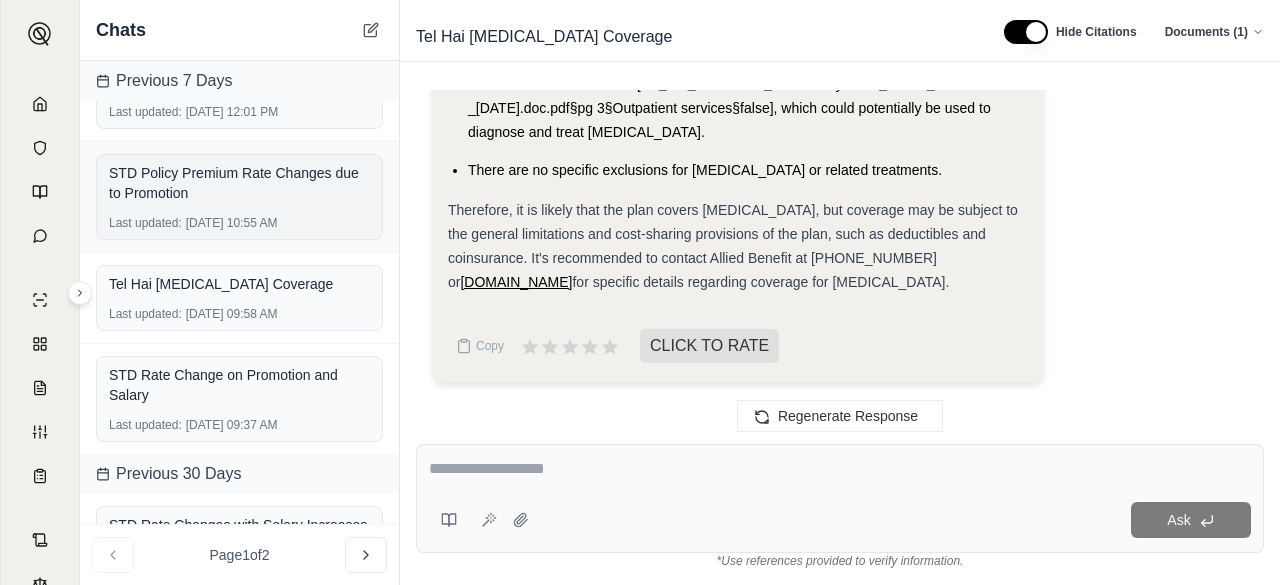 click on "STD Policy Premium Rate Changes due to Promotion" at bounding box center [239, 183] 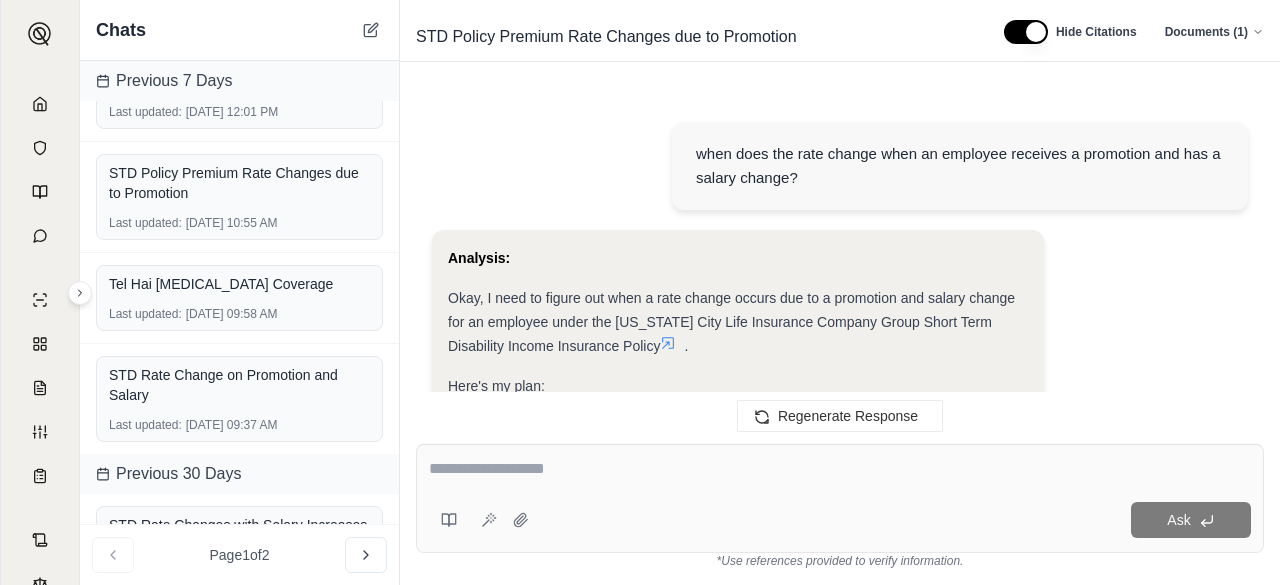 scroll, scrollTop: 0, scrollLeft: 0, axis: both 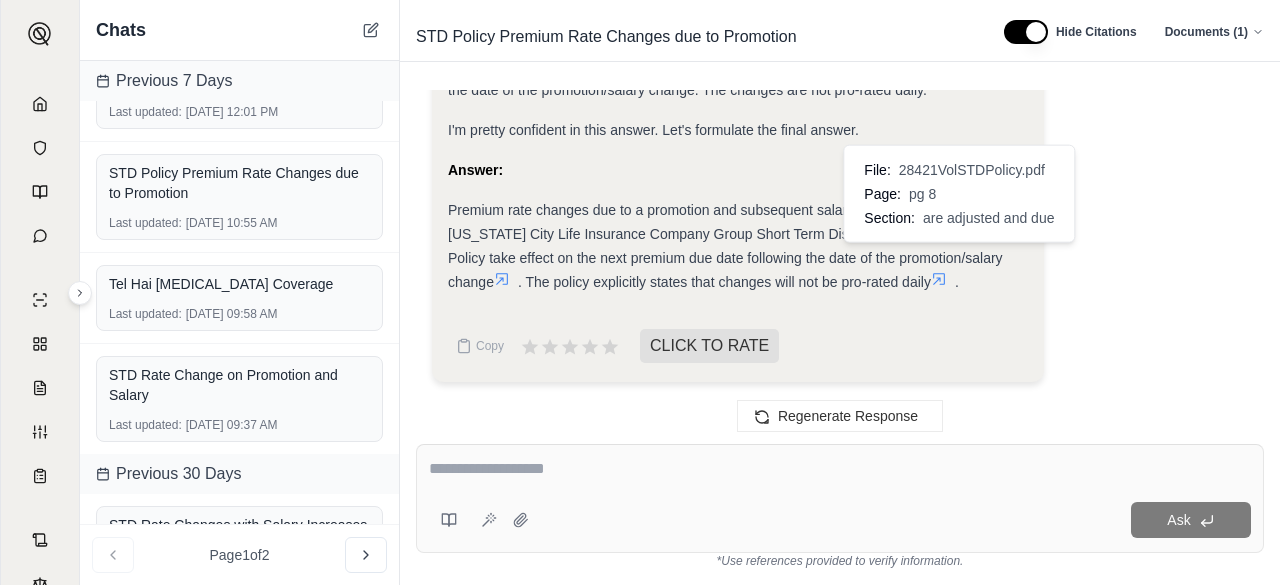 click 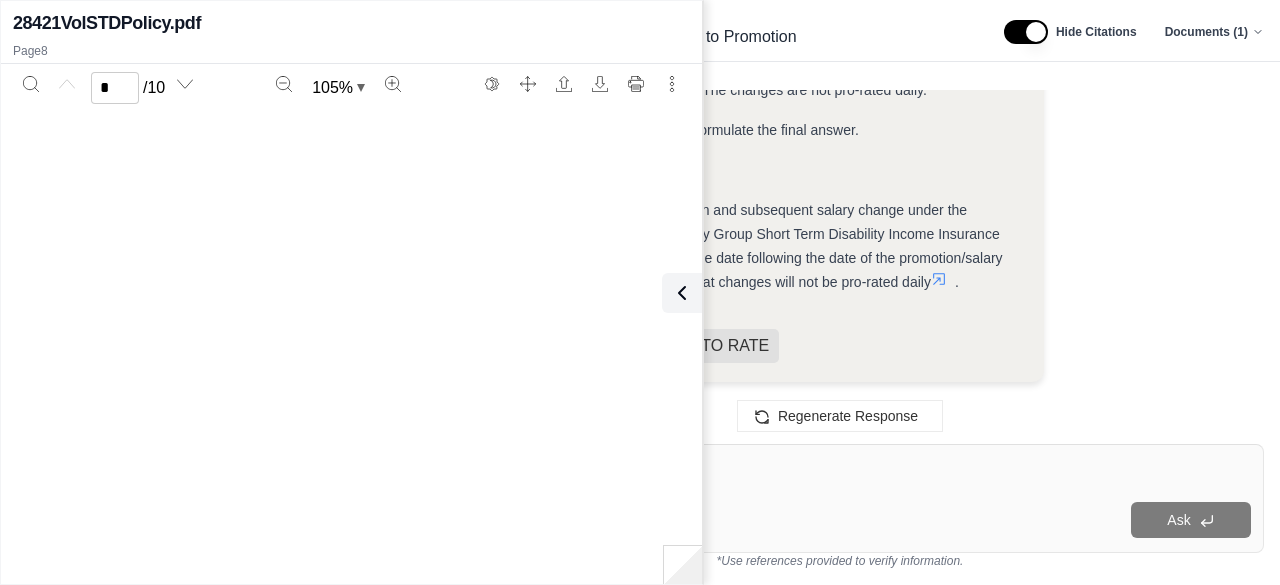 type on "*" 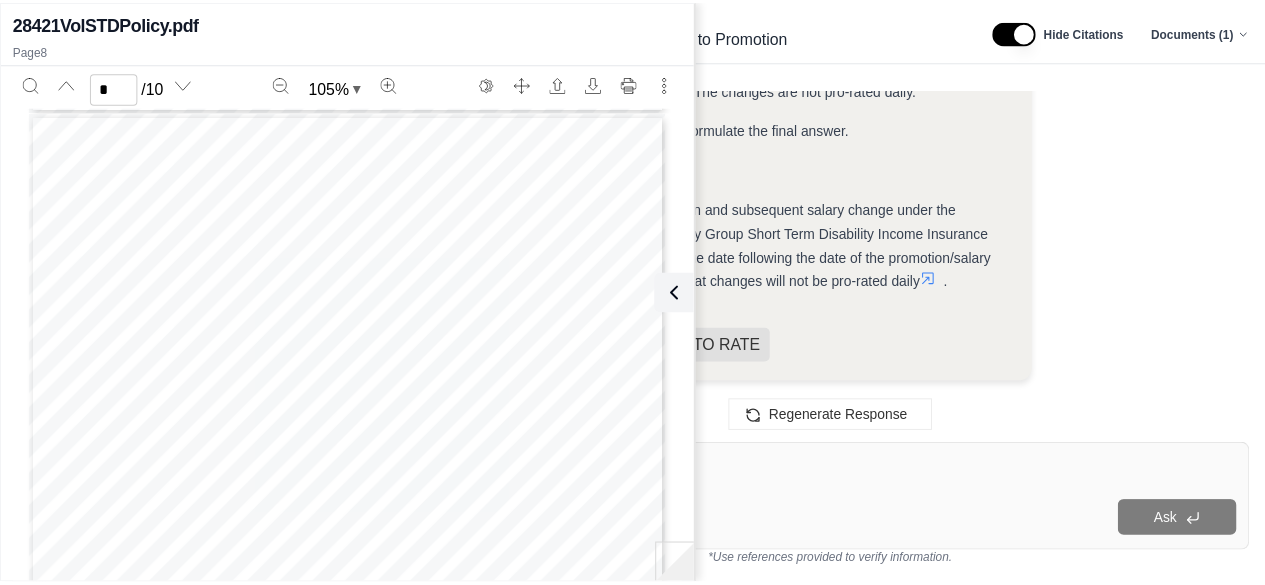 scroll, scrollTop: 5842, scrollLeft: 0, axis: vertical 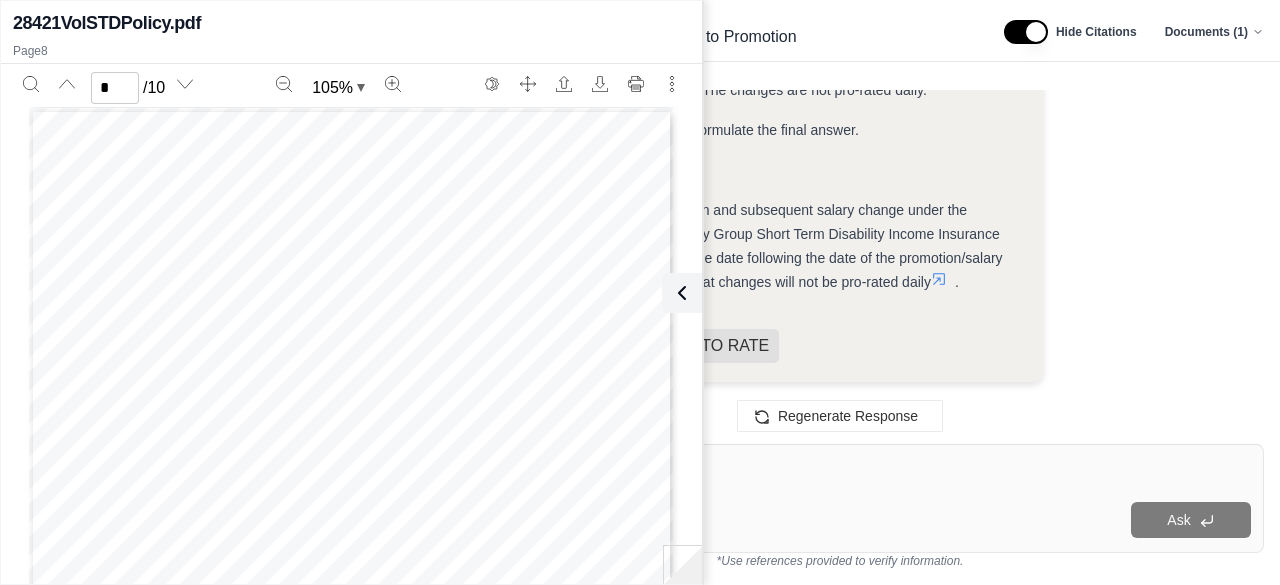 click 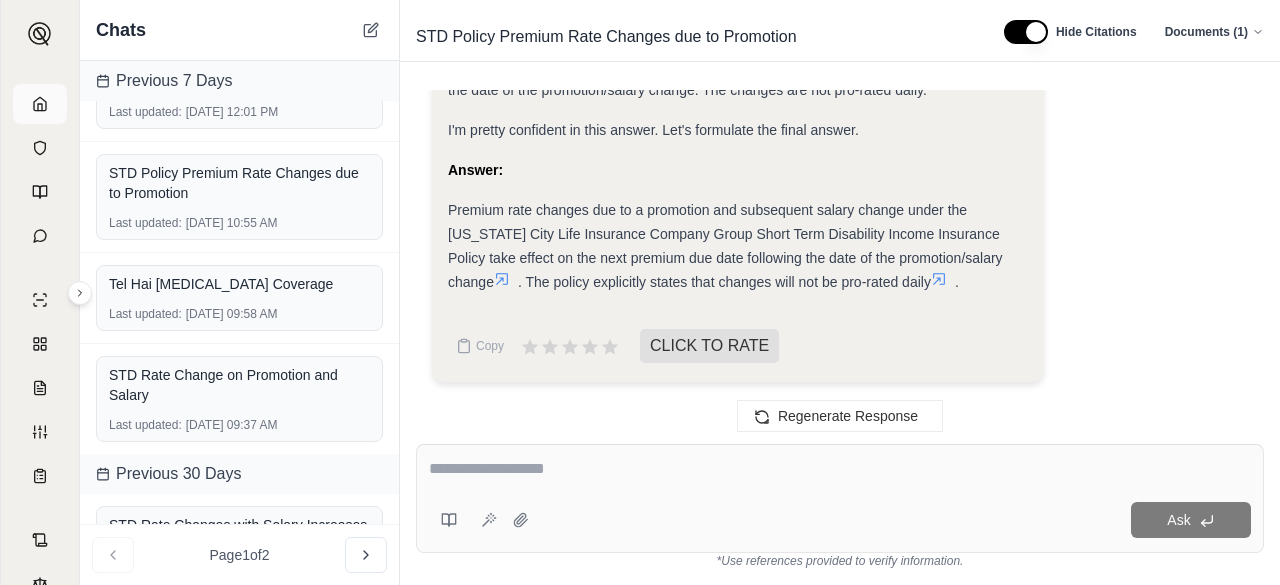 click 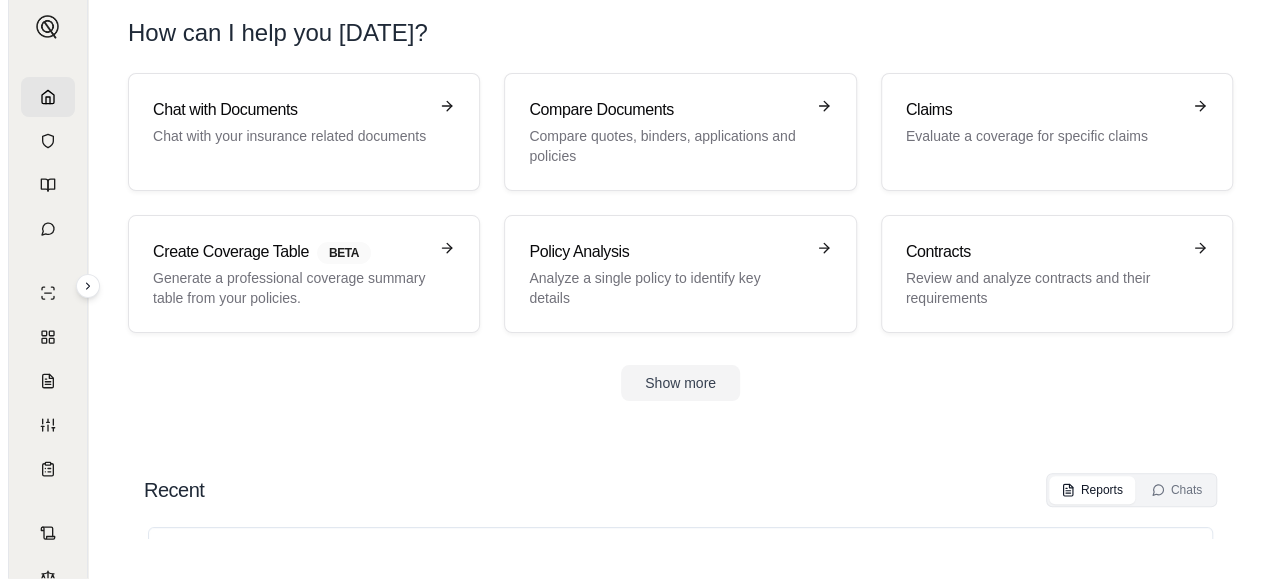 scroll, scrollTop: 0, scrollLeft: 0, axis: both 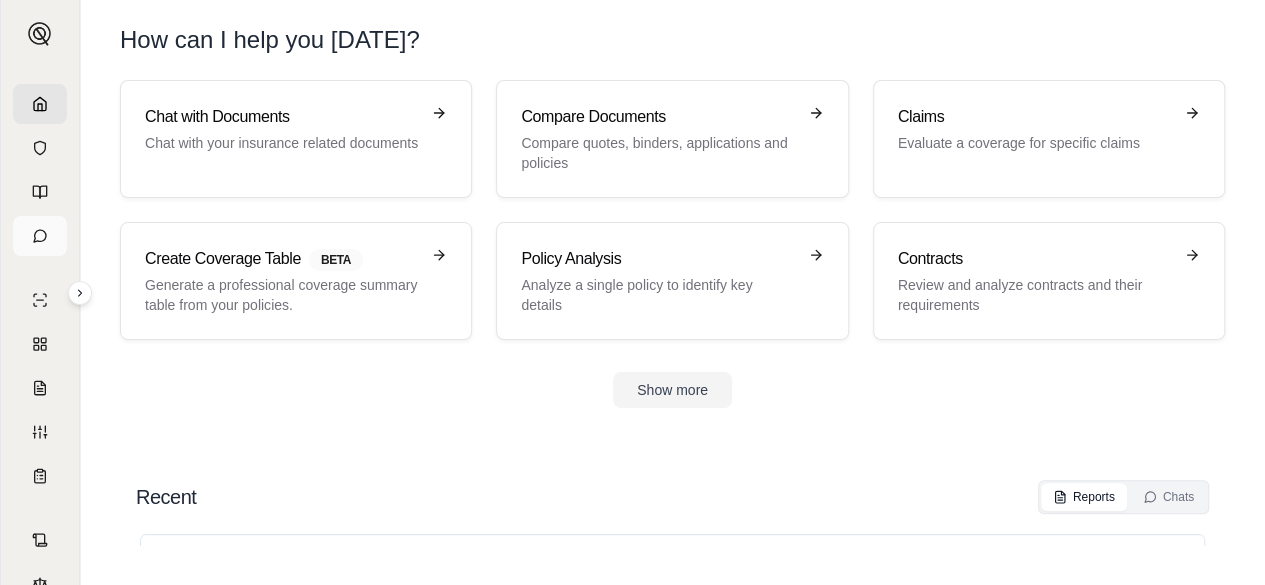 click at bounding box center (40, 236) 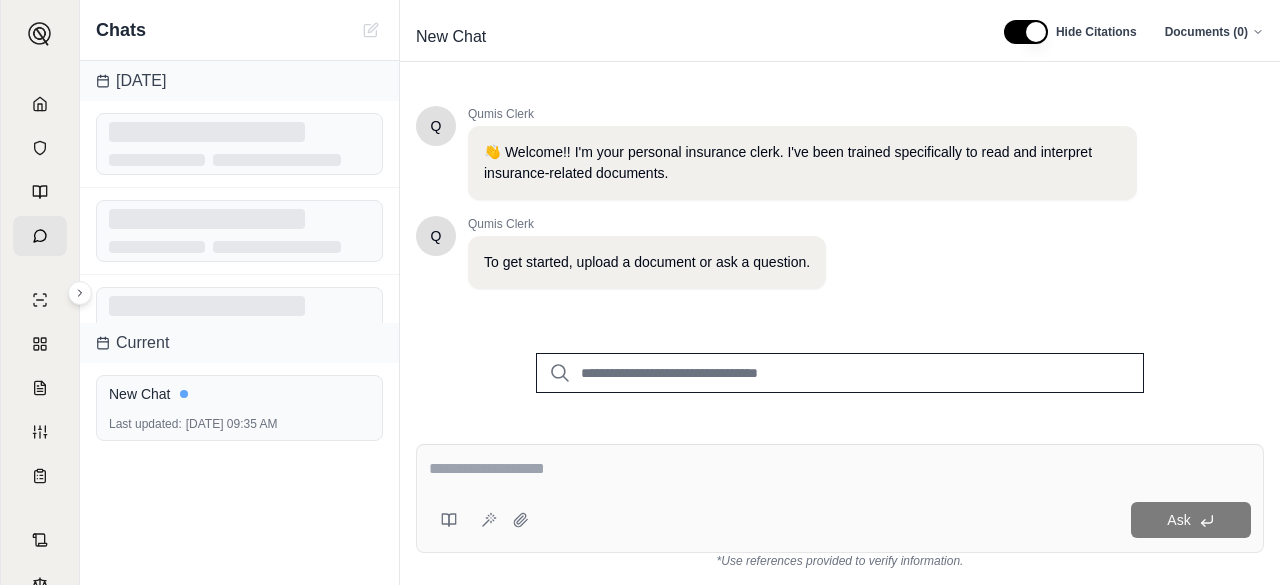 drag, startPoint x: 597, startPoint y: 371, endPoint x: 572, endPoint y: 371, distance: 25 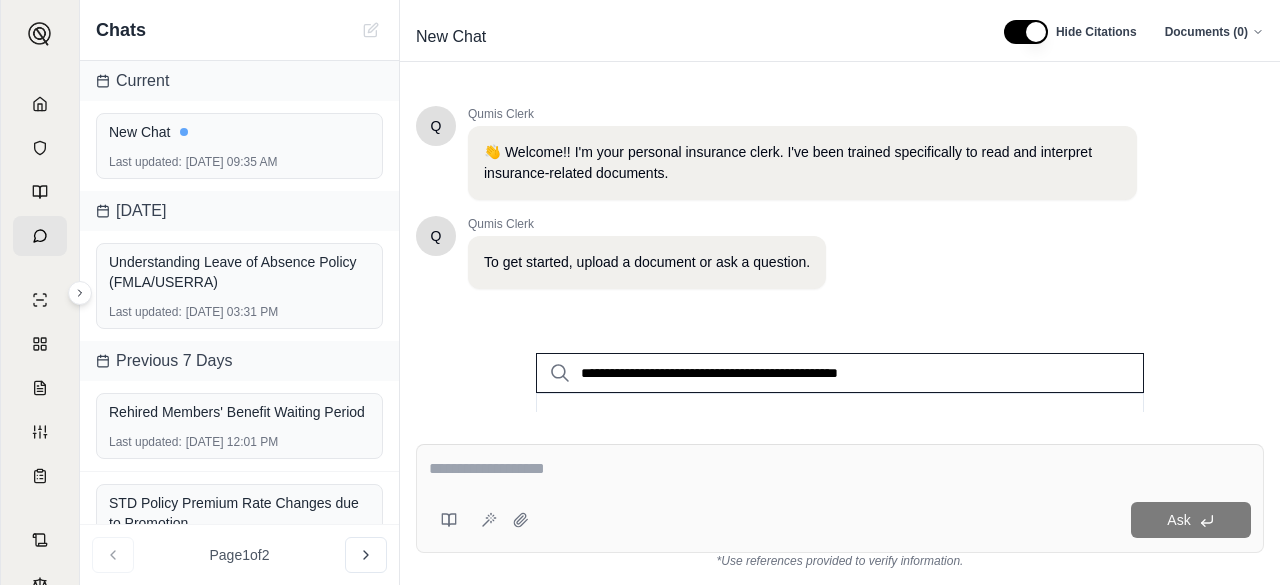 type on "**********" 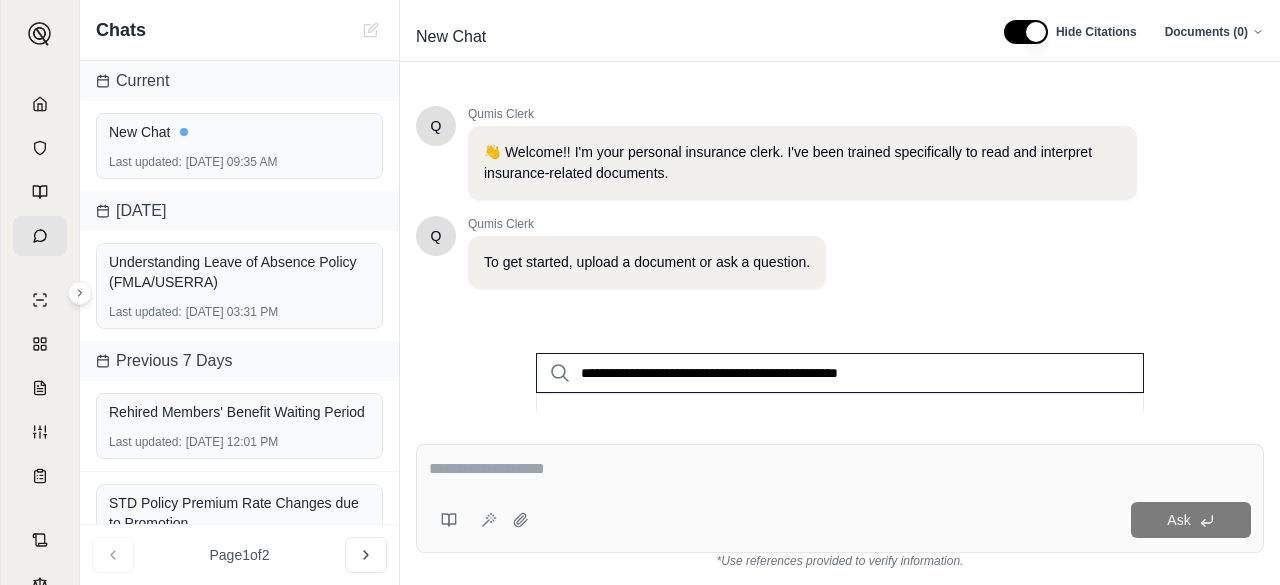 click 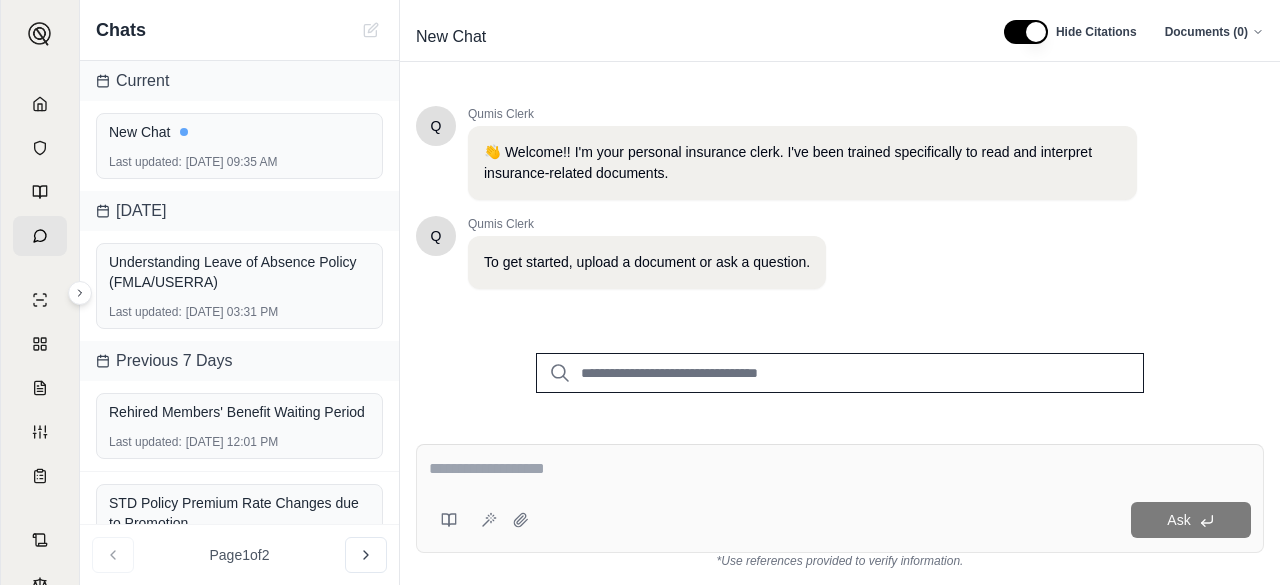 type 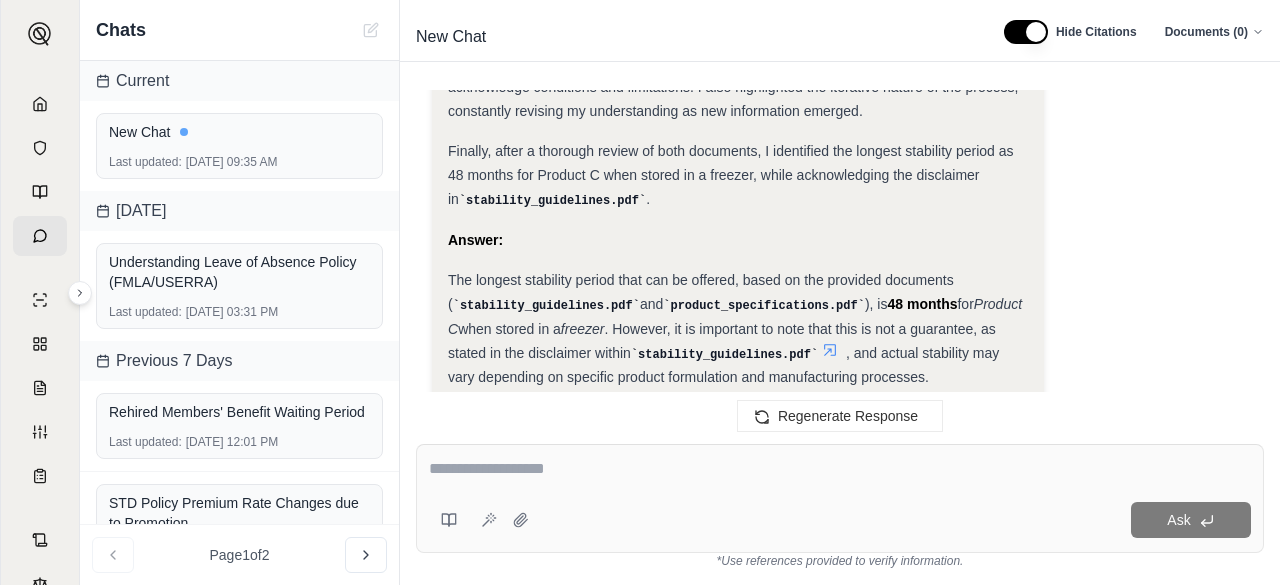 scroll, scrollTop: 3248, scrollLeft: 0, axis: vertical 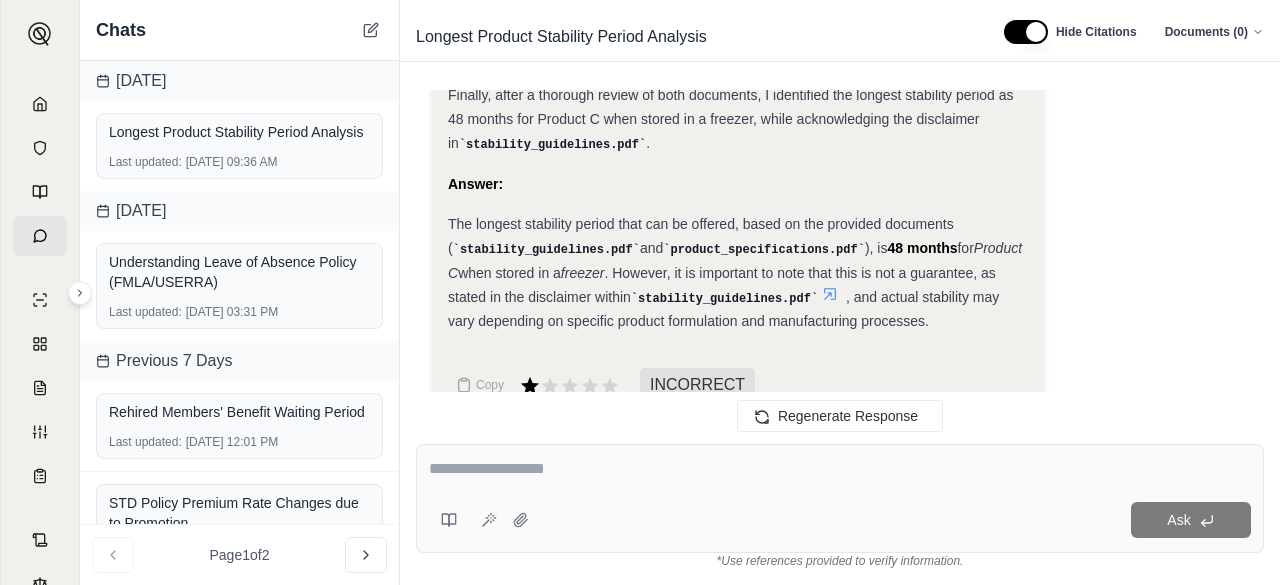 click 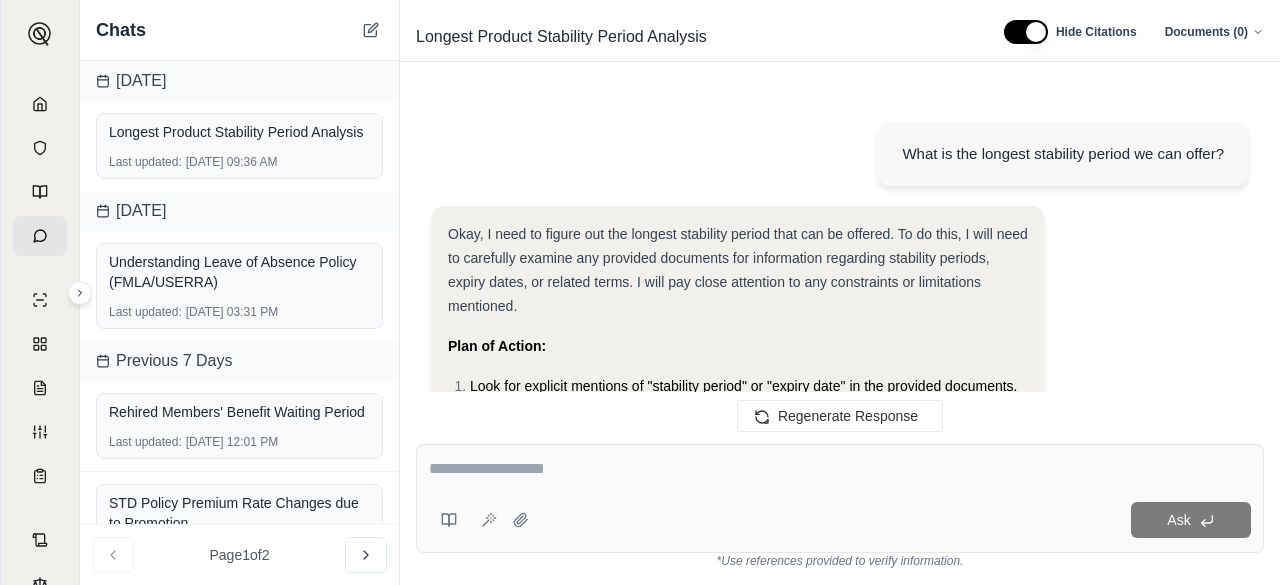 scroll, scrollTop: 3468, scrollLeft: 0, axis: vertical 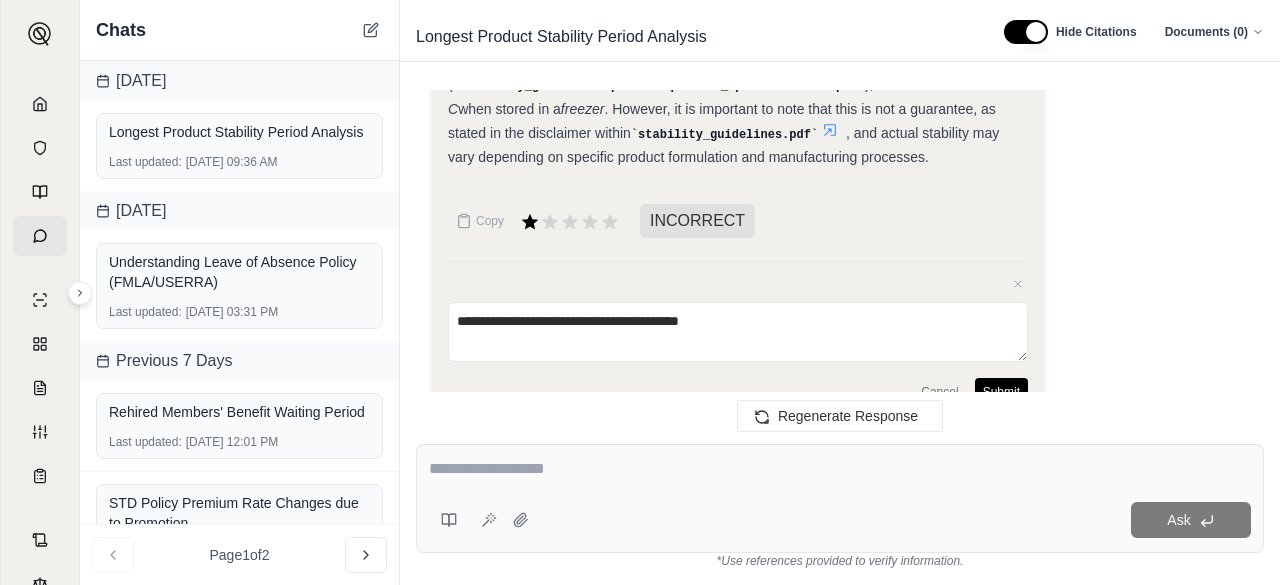 type on "**********" 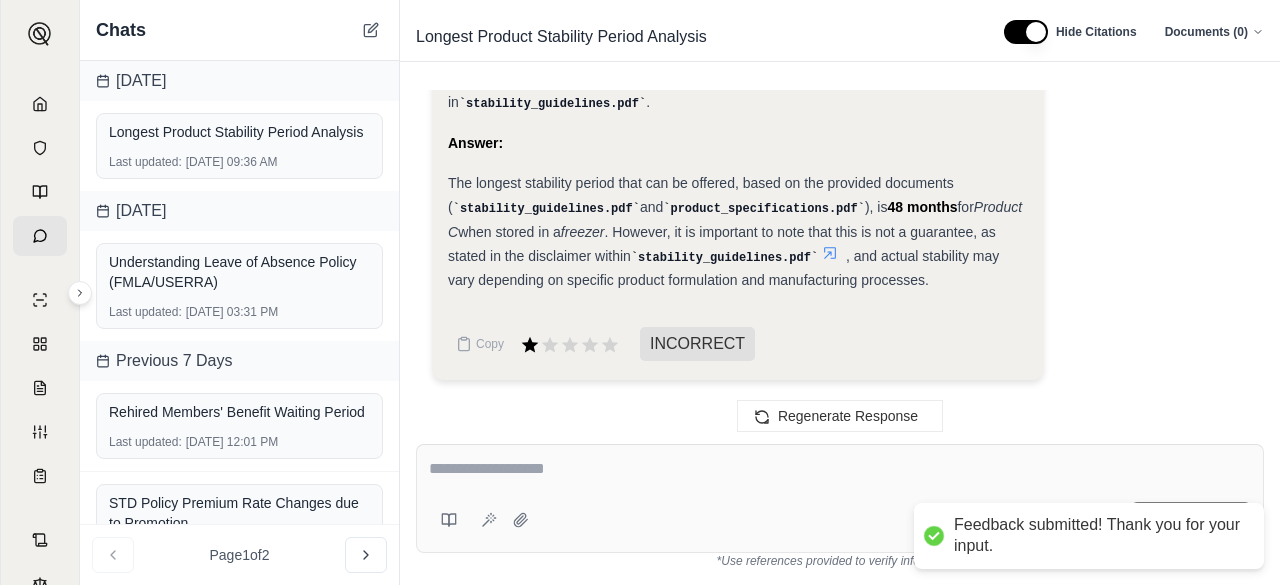 scroll, scrollTop: 3304, scrollLeft: 0, axis: vertical 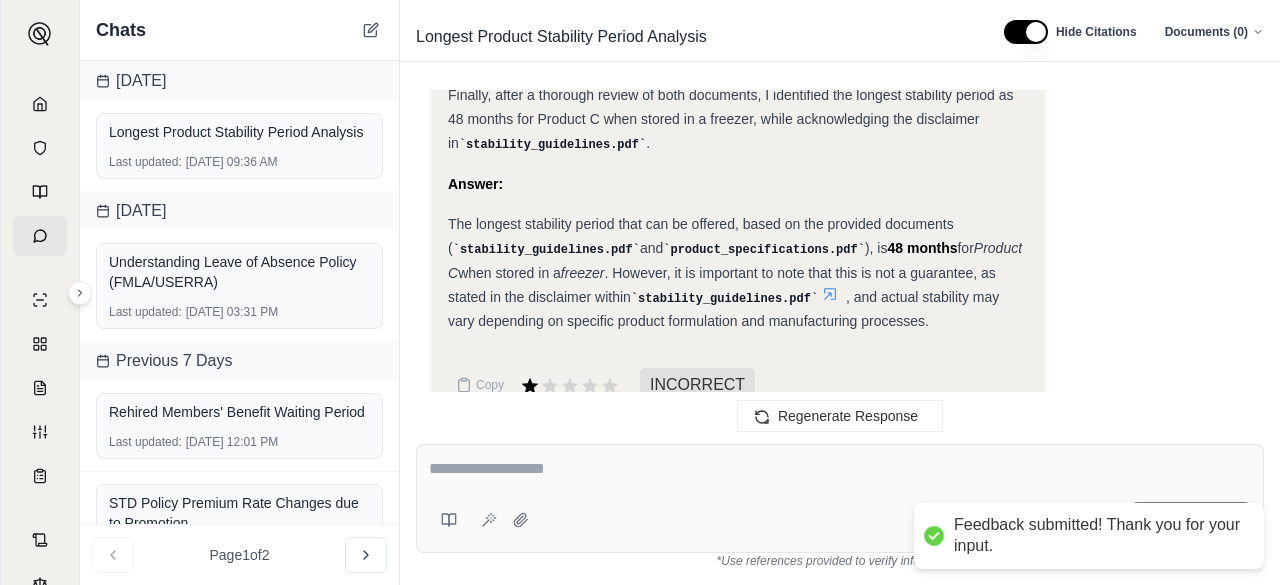 click at bounding box center (840, 469) 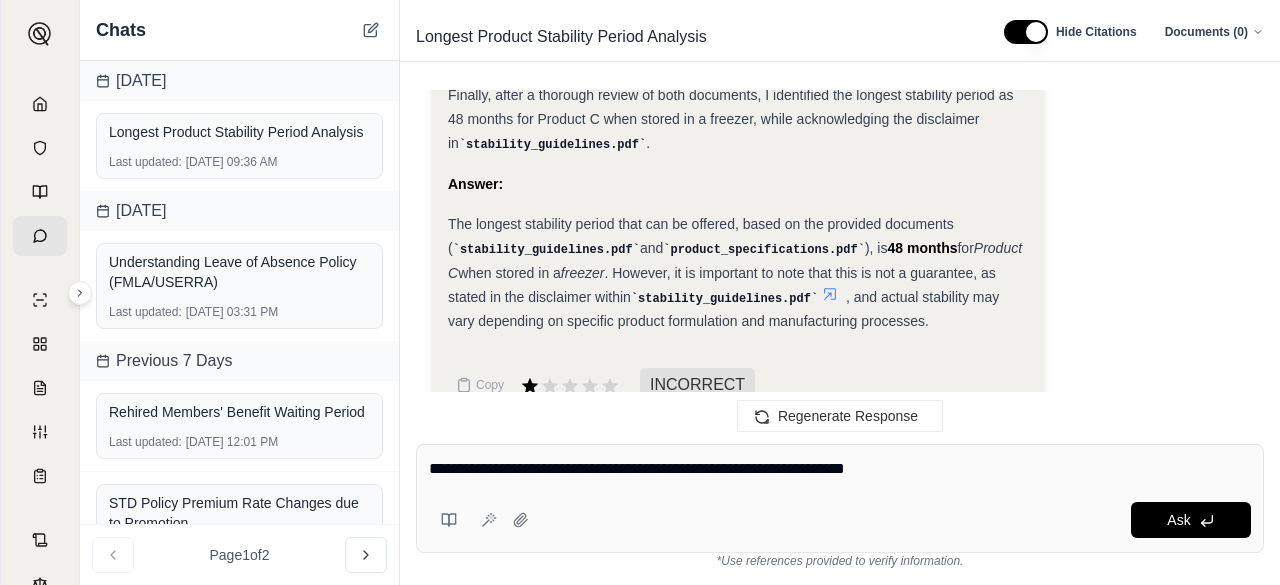 type on "**********" 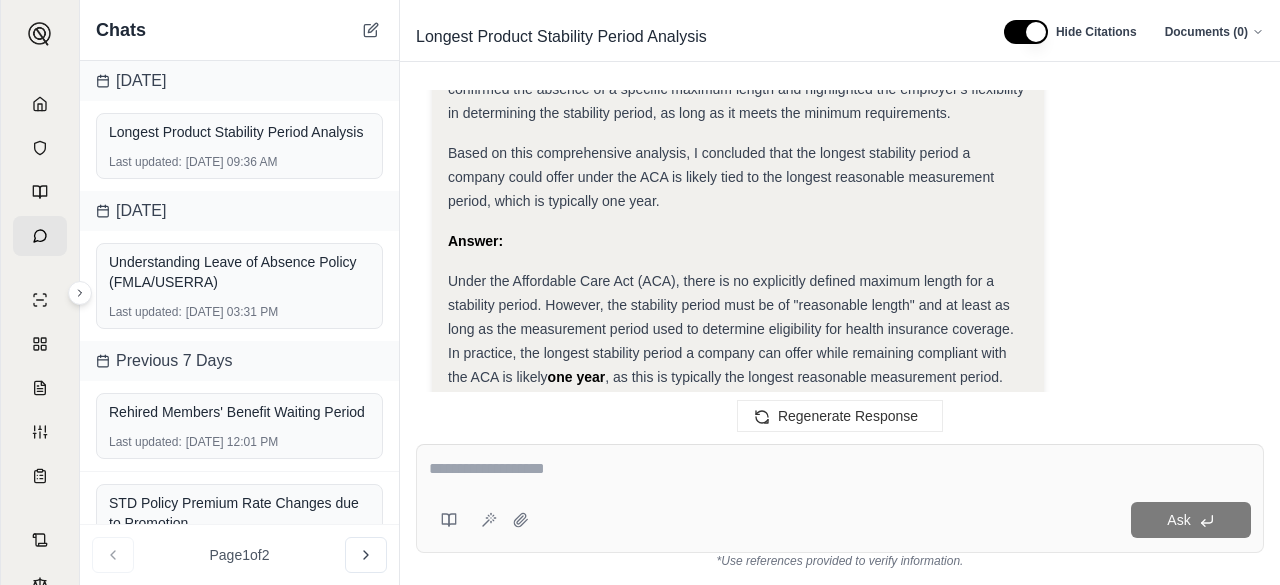 scroll, scrollTop: 5932, scrollLeft: 0, axis: vertical 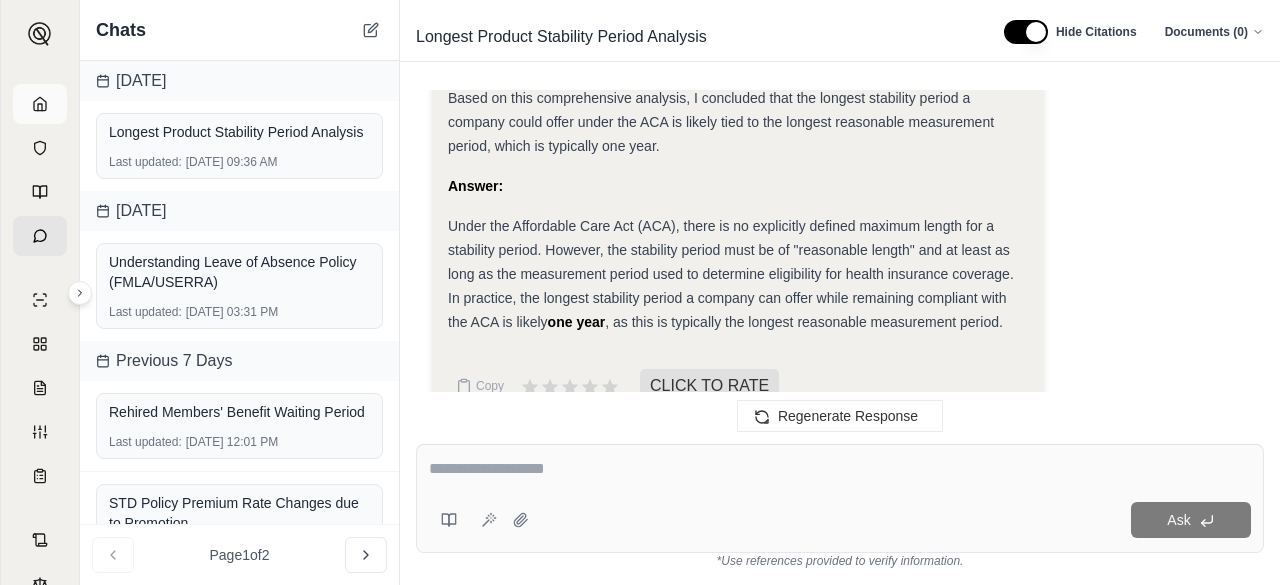 click 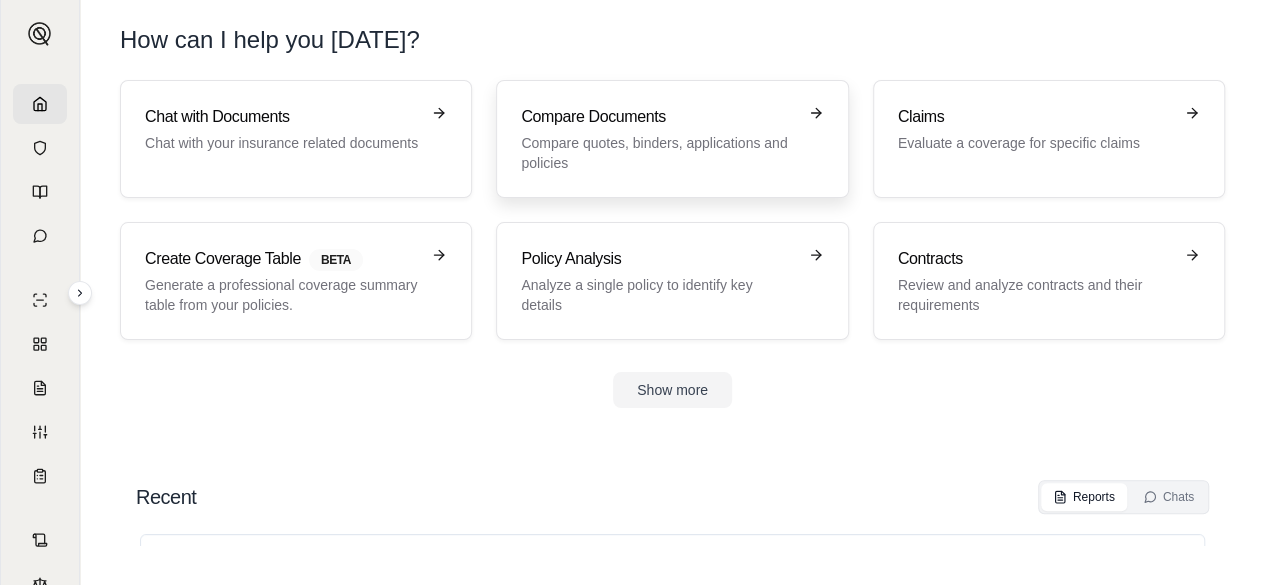 click on "Compare quotes, binders, applications and policies" at bounding box center [658, 153] 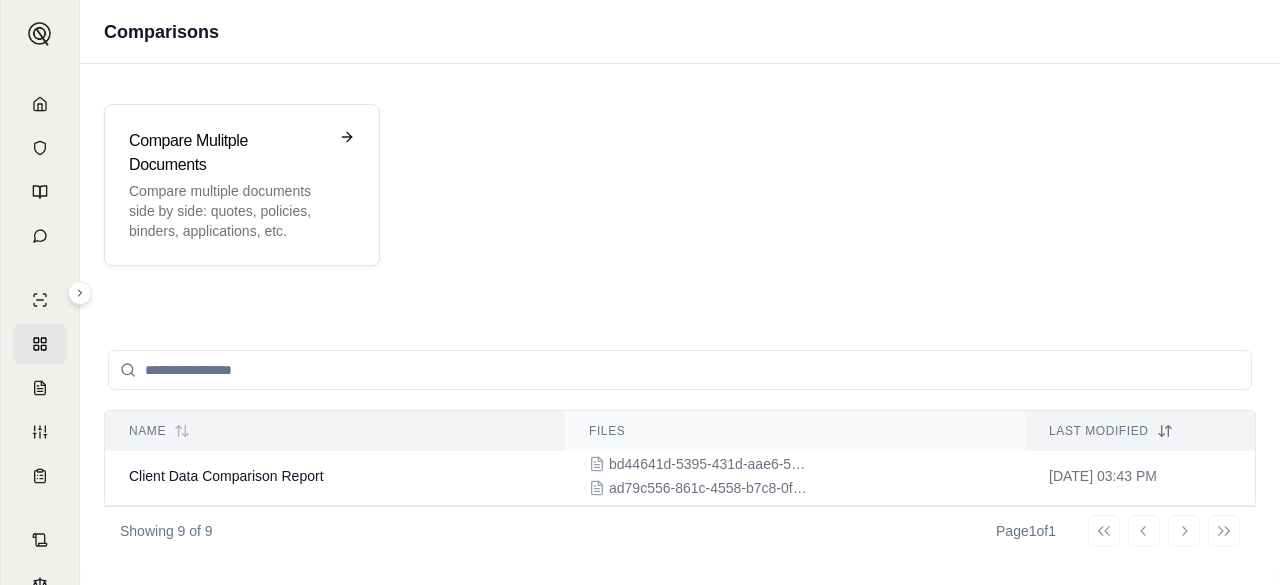 scroll, scrollTop: 300, scrollLeft: 0, axis: vertical 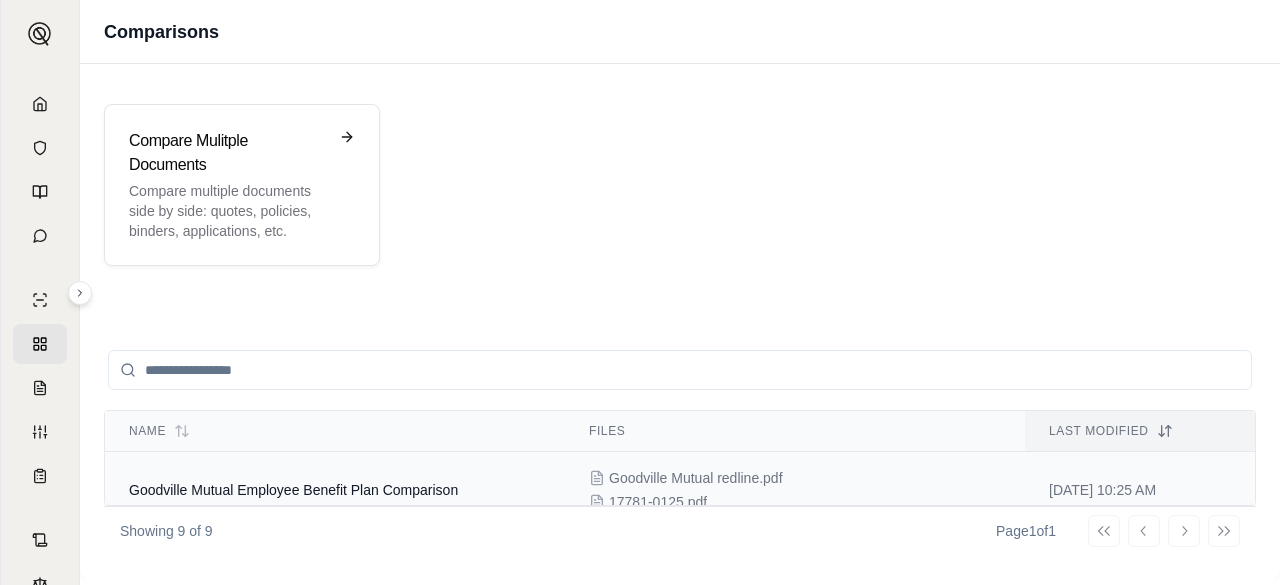 click on "Goodville Mutual Employee Benefit Plan Comparison" at bounding box center [293, 490] 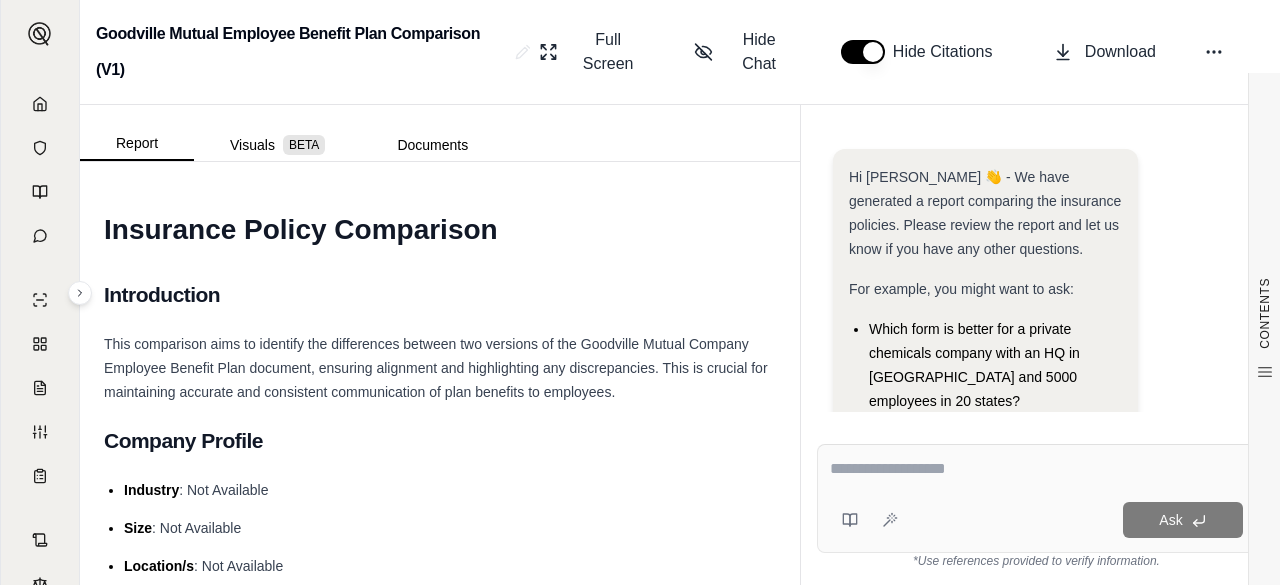 scroll, scrollTop: 303, scrollLeft: 0, axis: vertical 